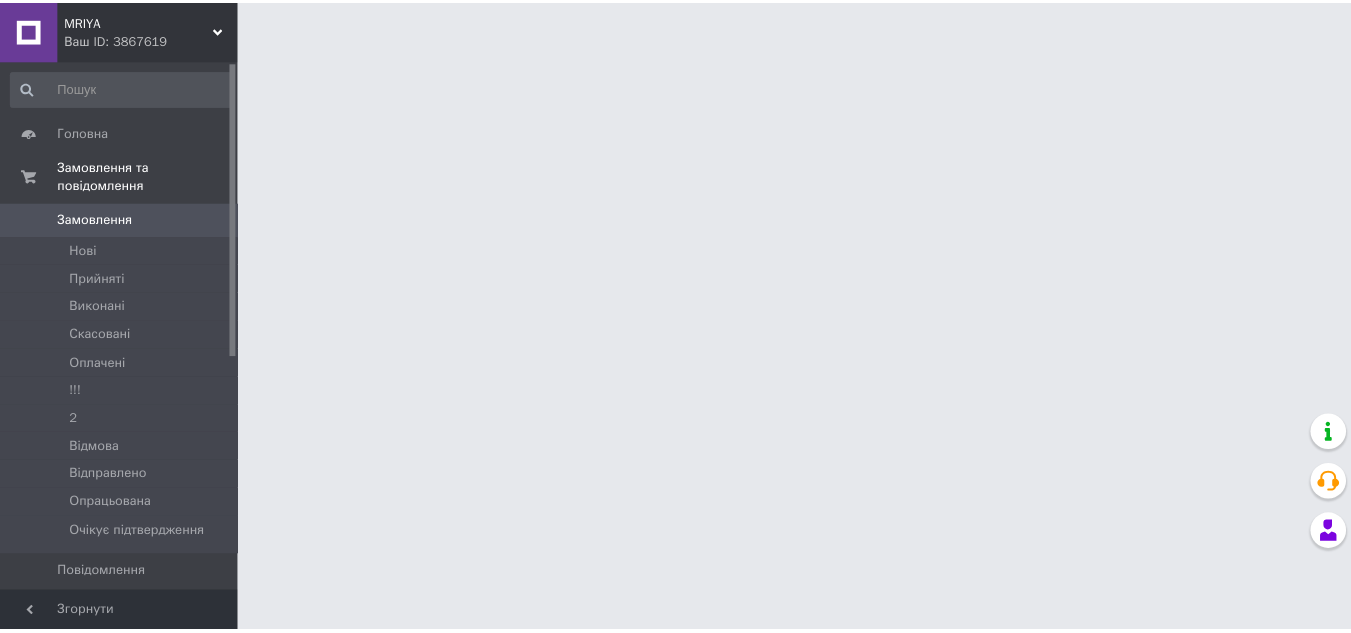scroll, scrollTop: 0, scrollLeft: 0, axis: both 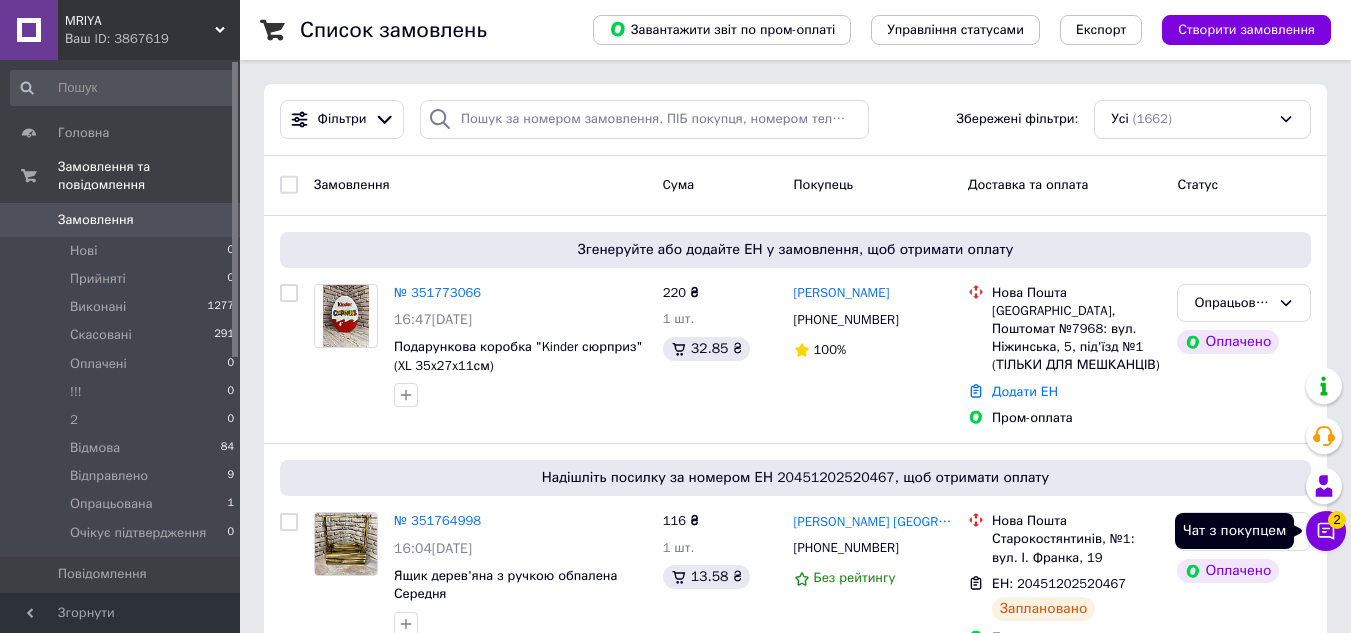 click 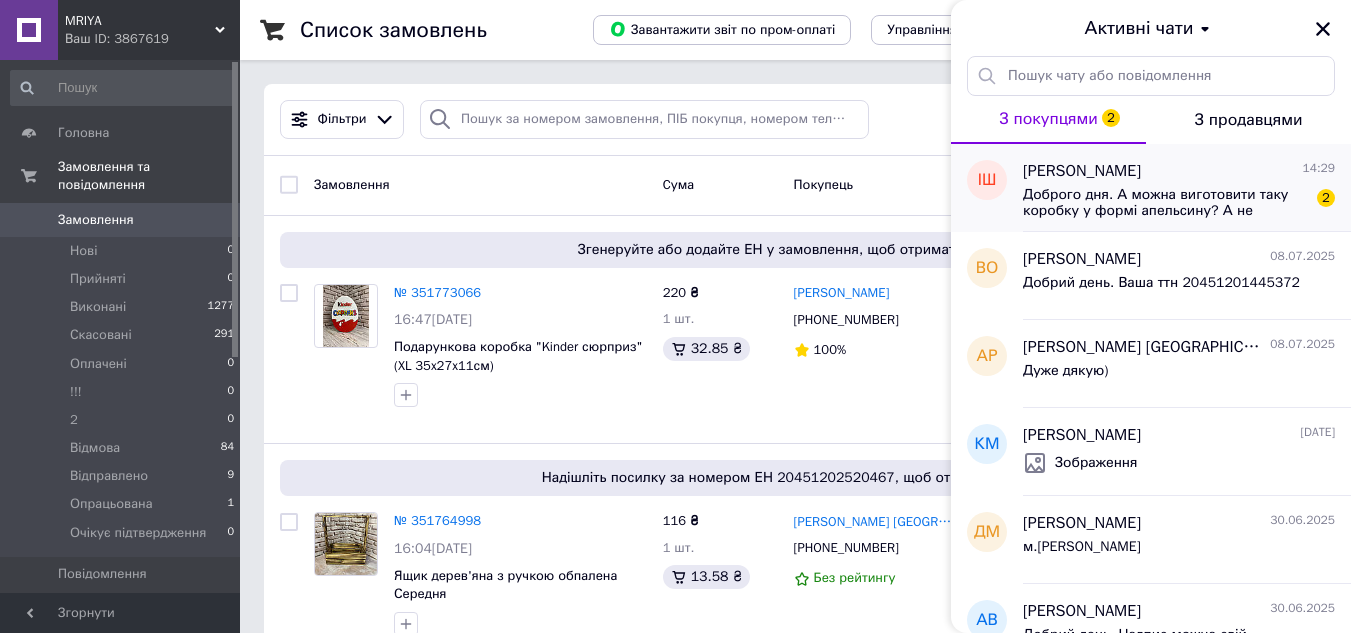 click on "Доброго дня. А можна виготовити таку коробку у формі апельсину? А не кіндера" at bounding box center (1165, 203) 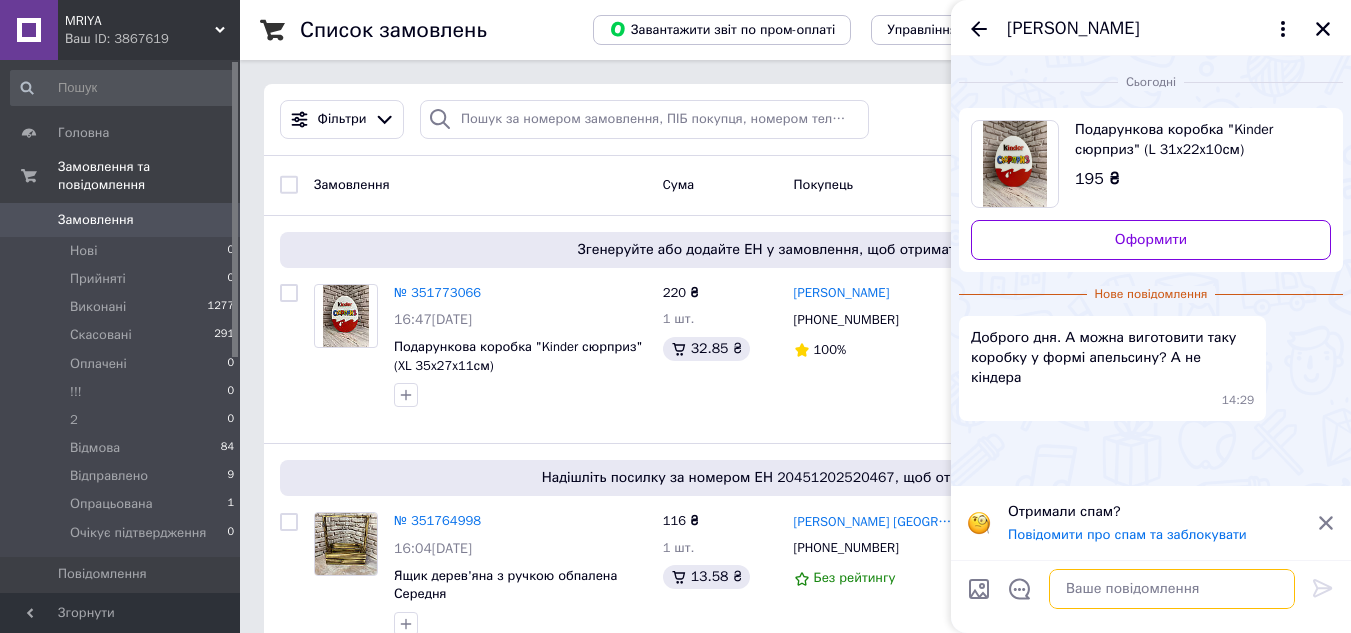 click at bounding box center [1172, 589] 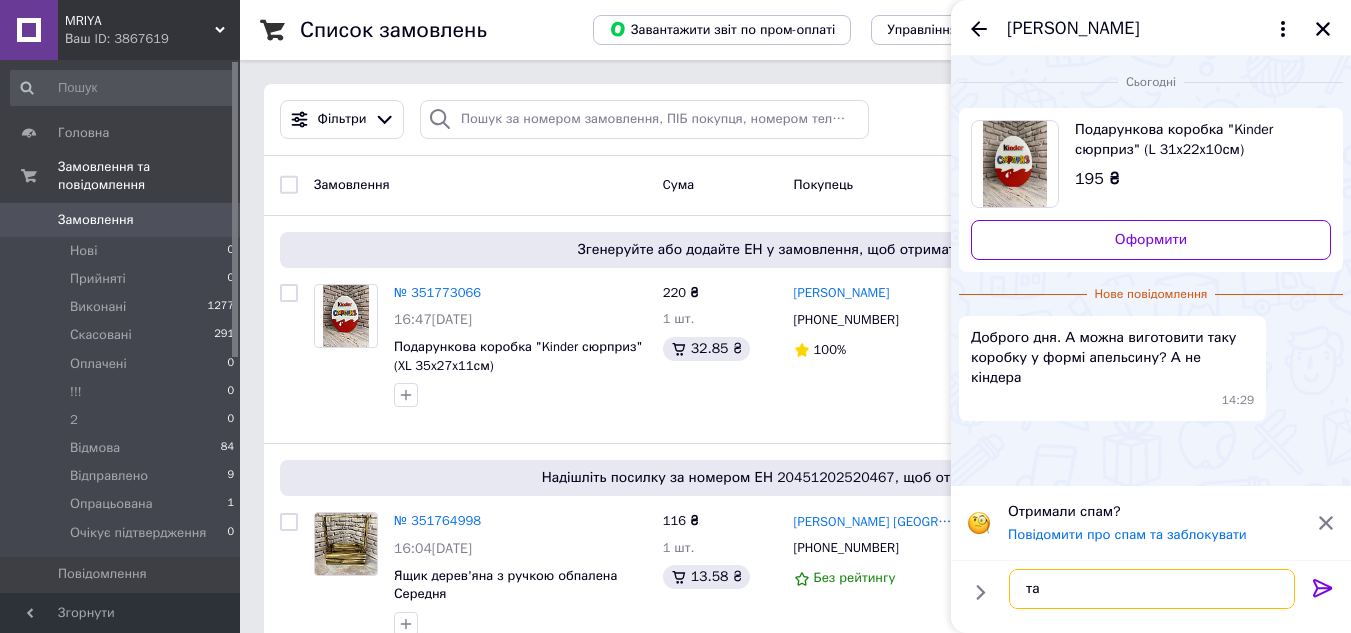 type on "т" 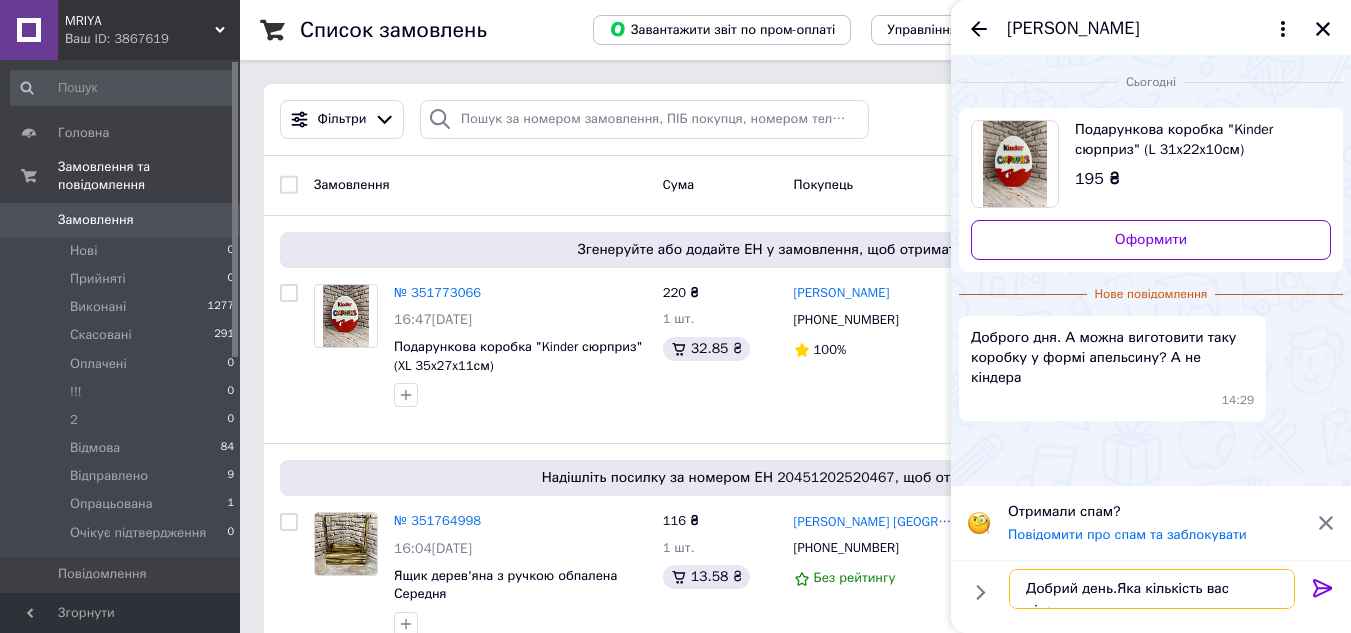 type on "Добрий день.Яка кількість вас цікавить?" 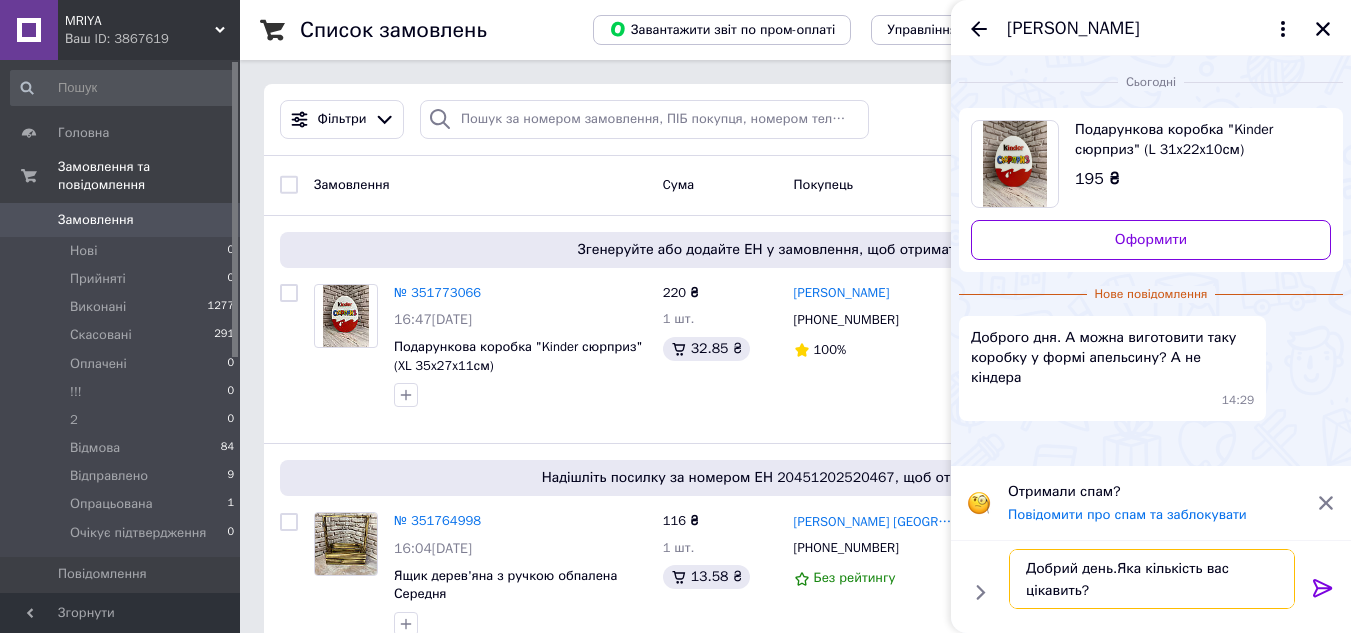 type 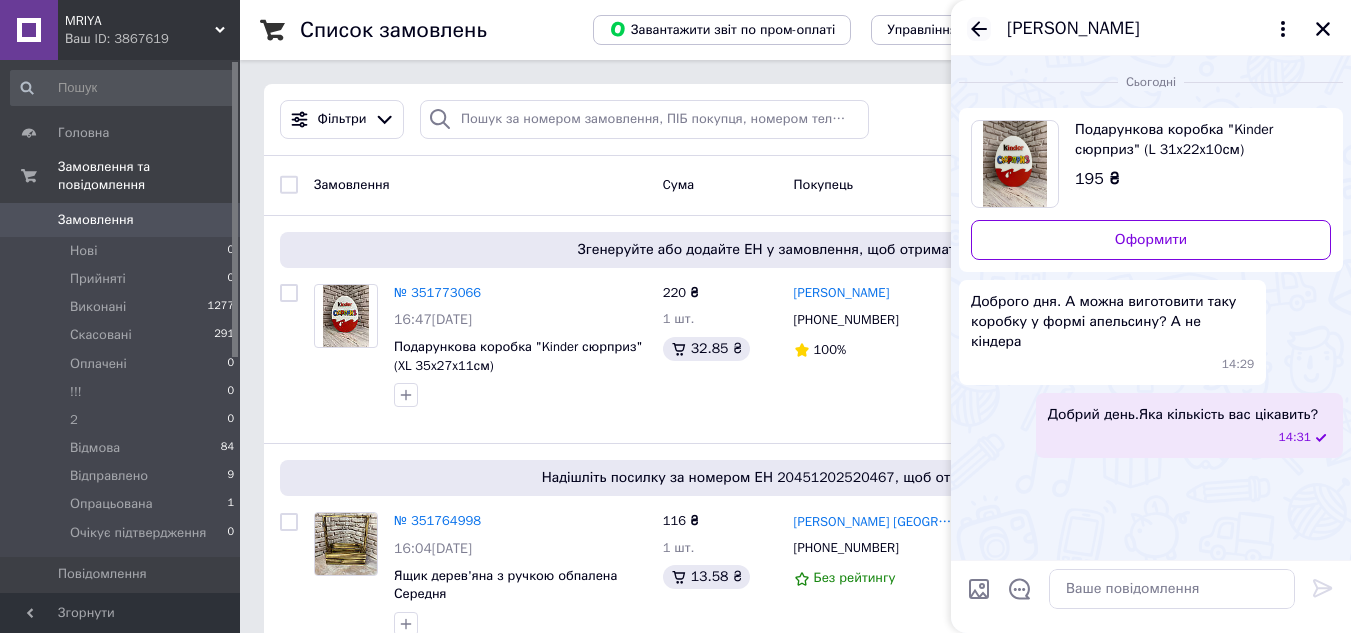 click 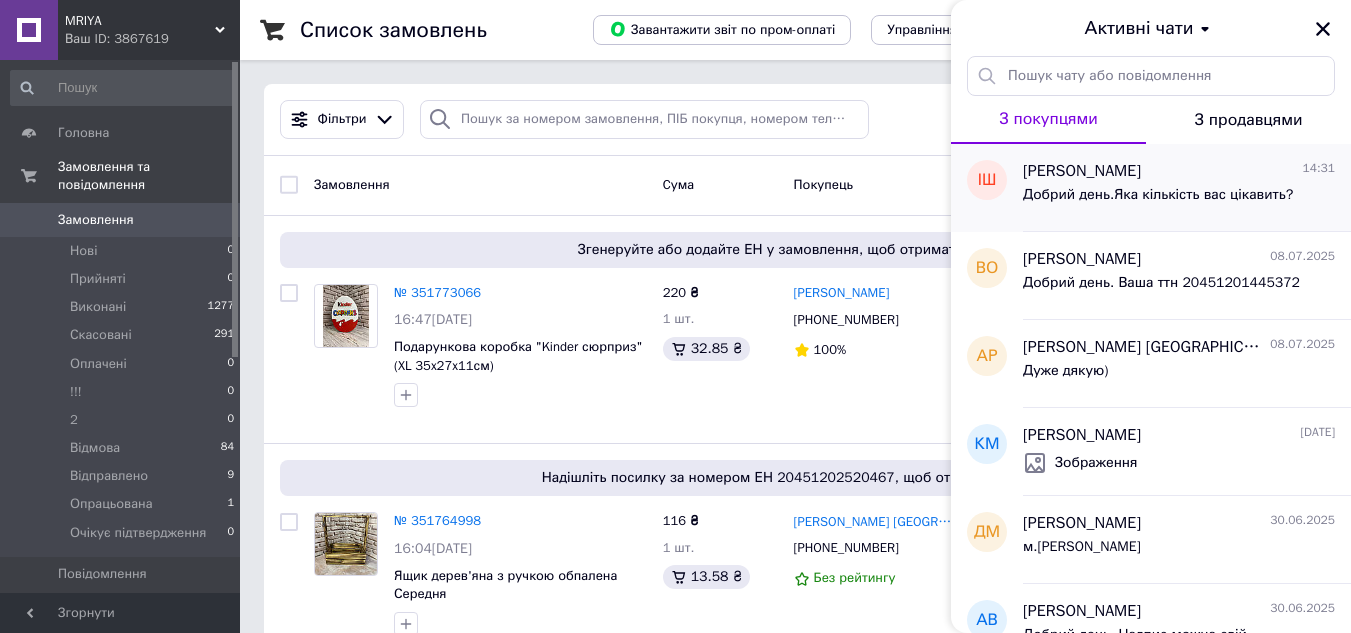 click on "Добрий день.Яка кількість вас цікавить?" at bounding box center [1179, 199] 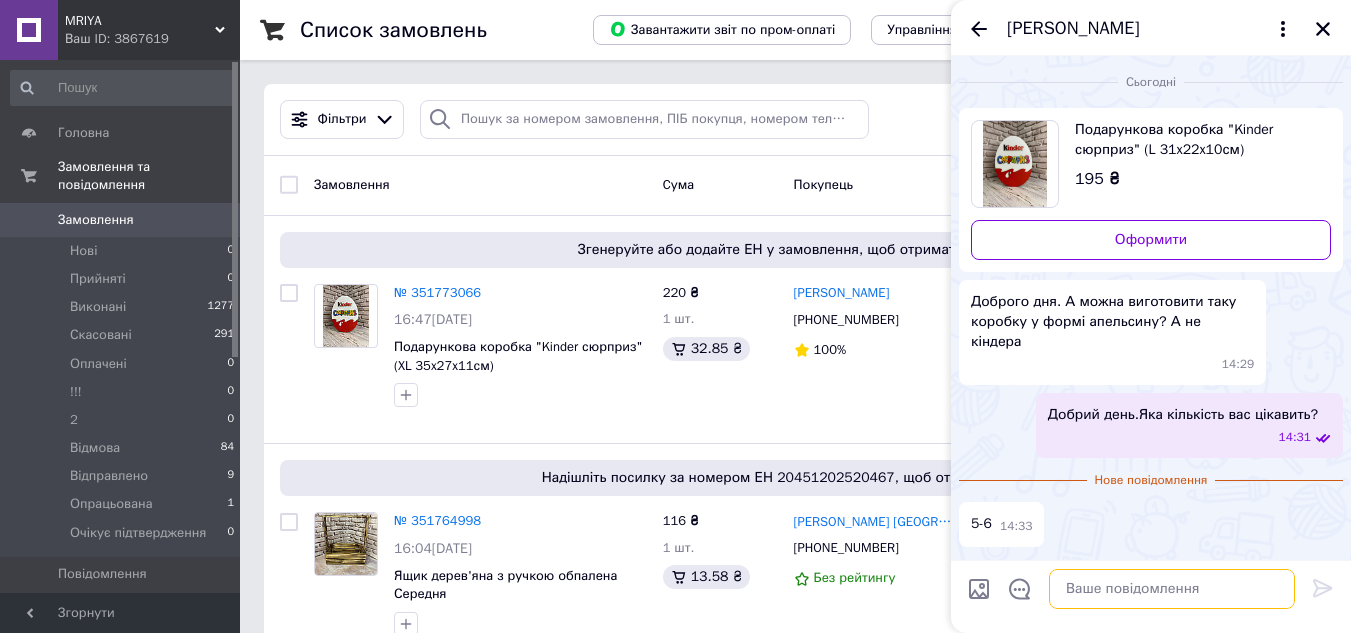 click at bounding box center [1172, 589] 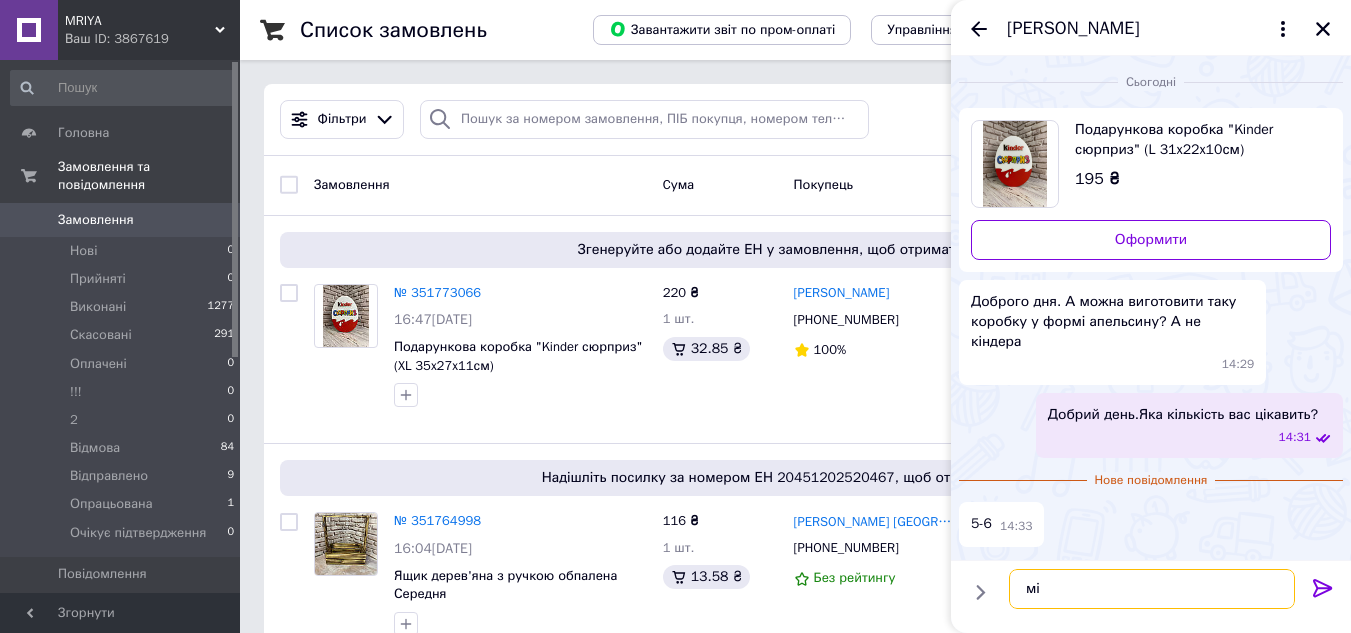 type on "м" 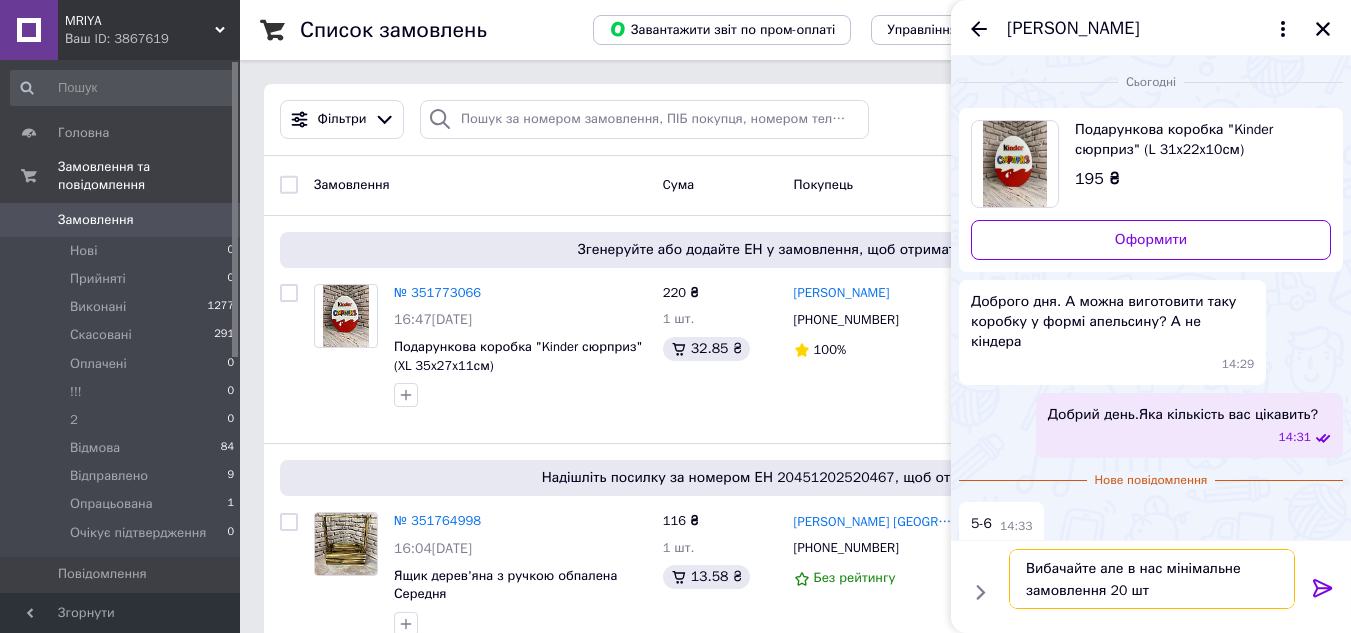 type on "Вибачайте але в нас мінімальне замовлення 20 шт." 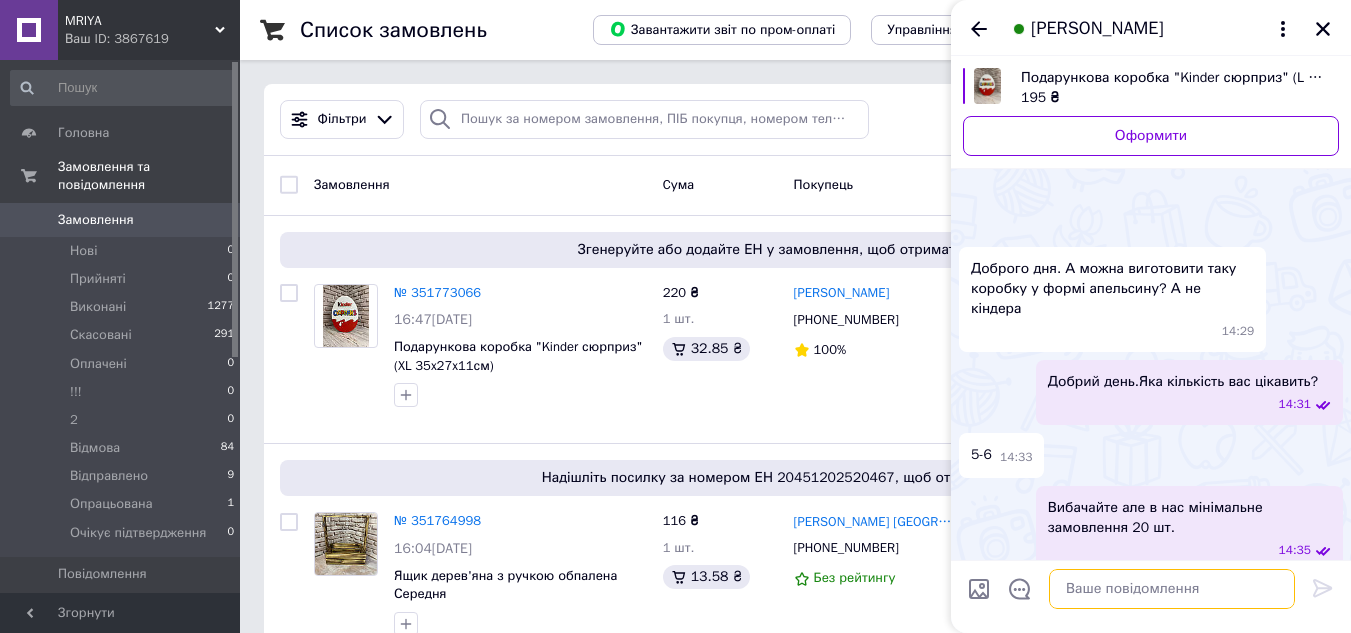 scroll, scrollTop: 105, scrollLeft: 0, axis: vertical 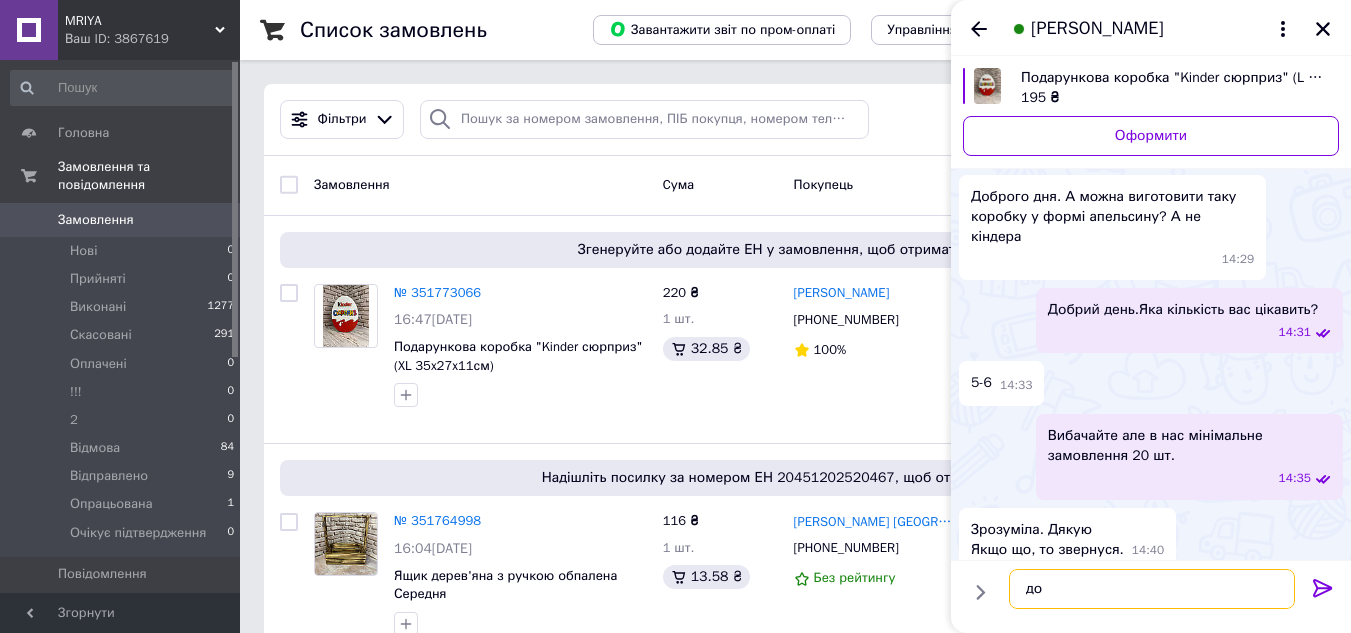 type on "д" 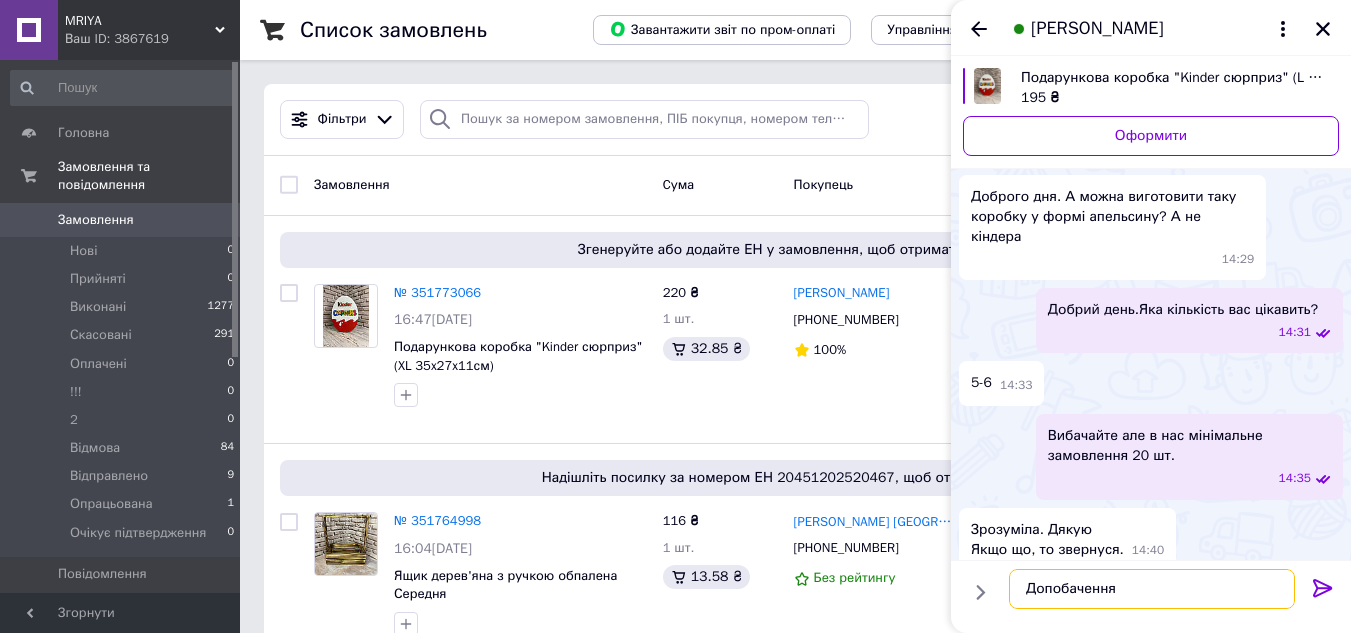 click on "Допобачення" at bounding box center (1152, 589) 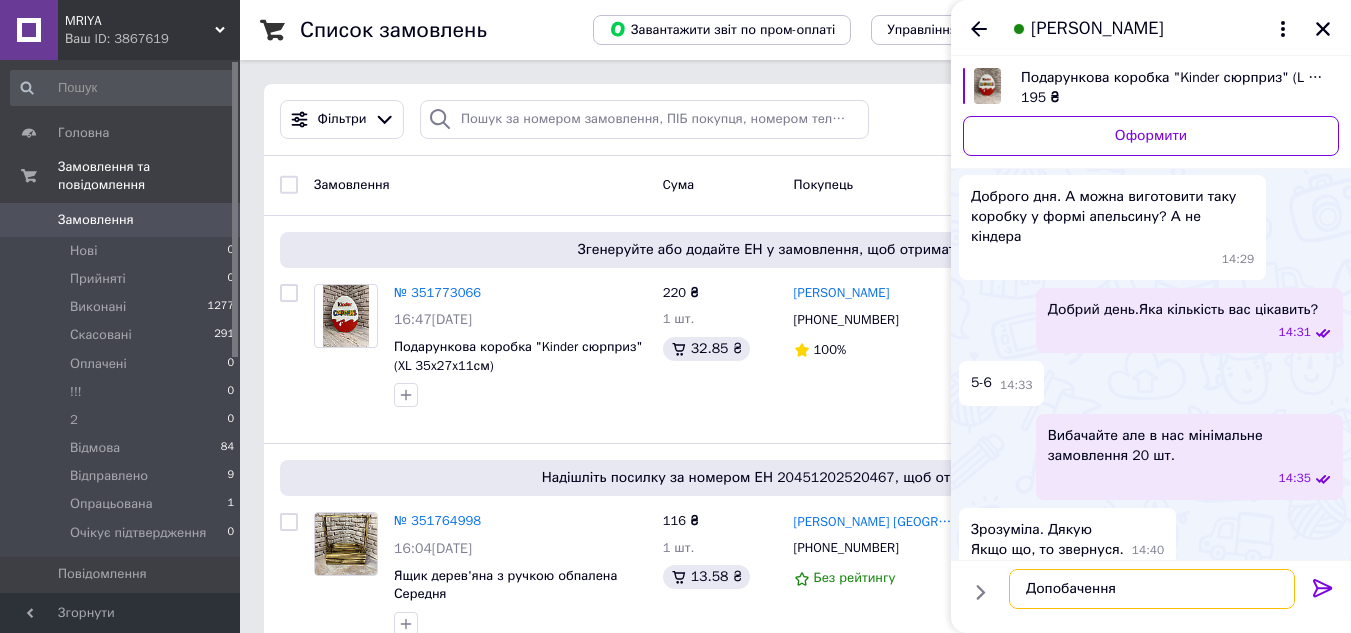 type on "Допобачення" 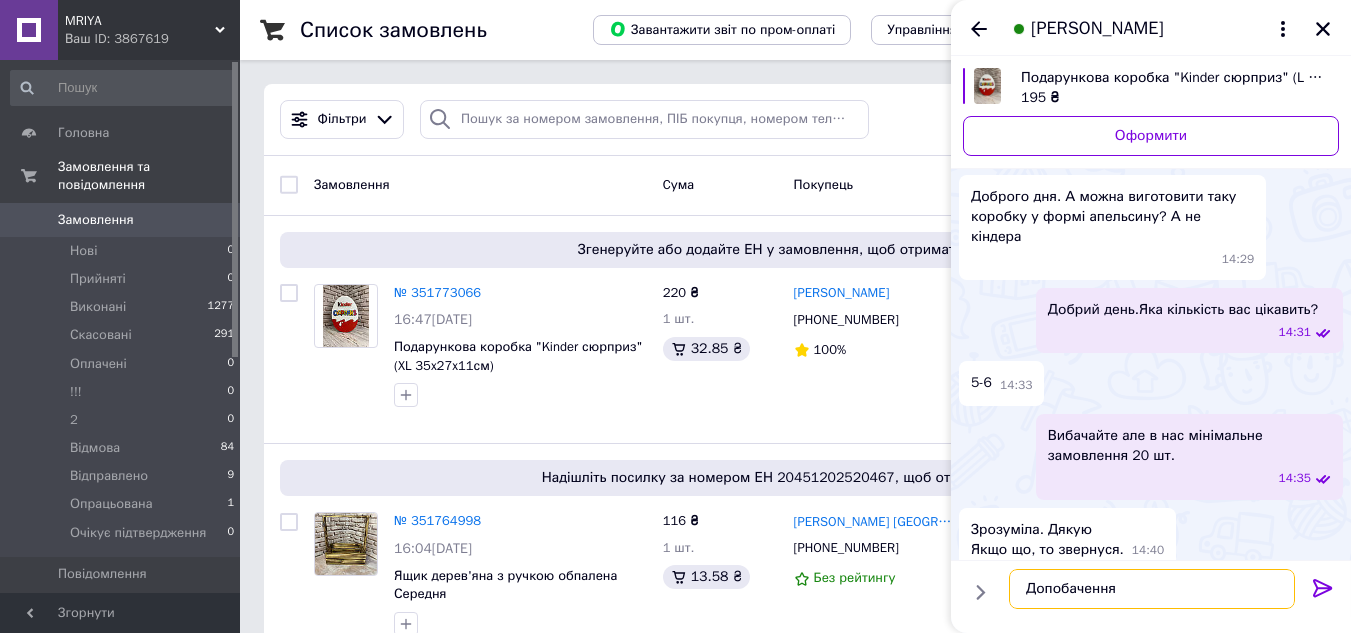 click on "Допобачення" at bounding box center (1152, 589) 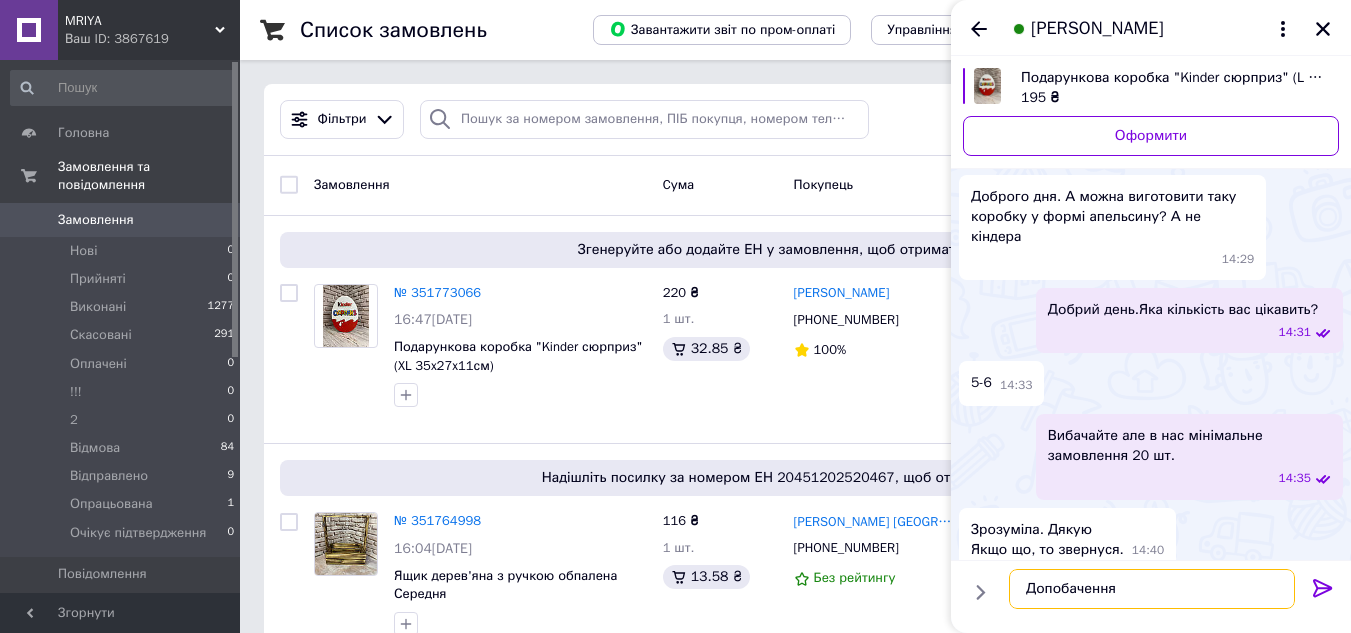 type 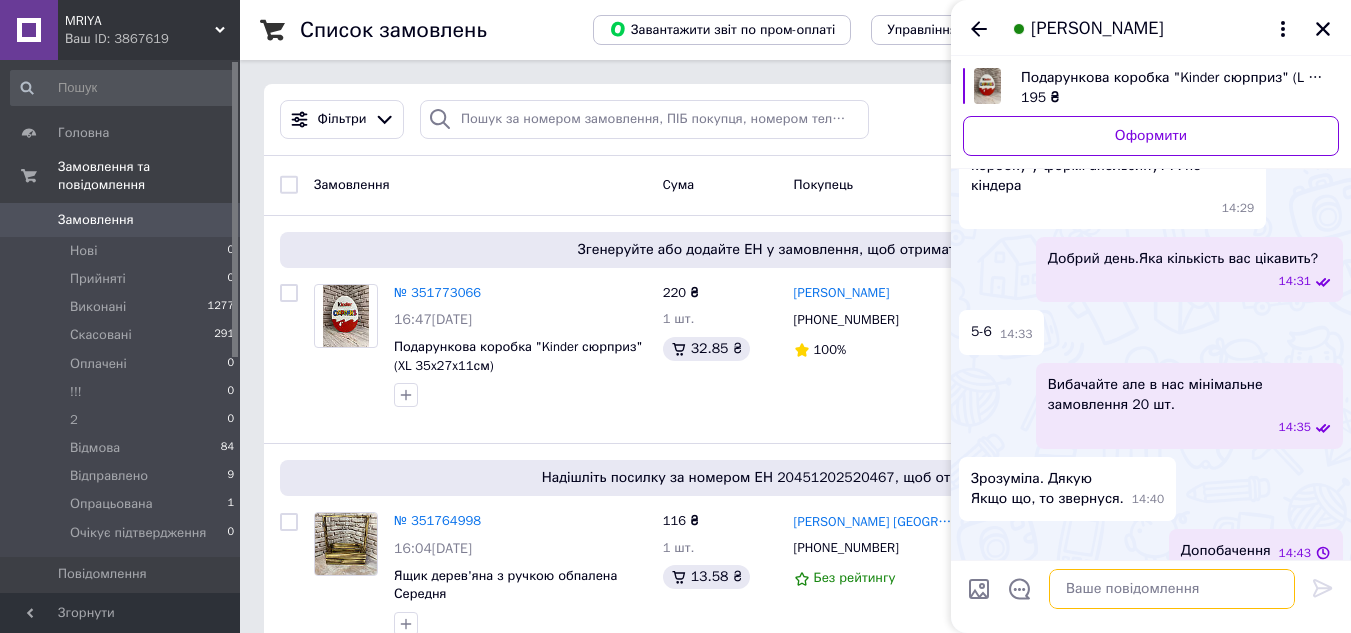 scroll, scrollTop: 107, scrollLeft: 0, axis: vertical 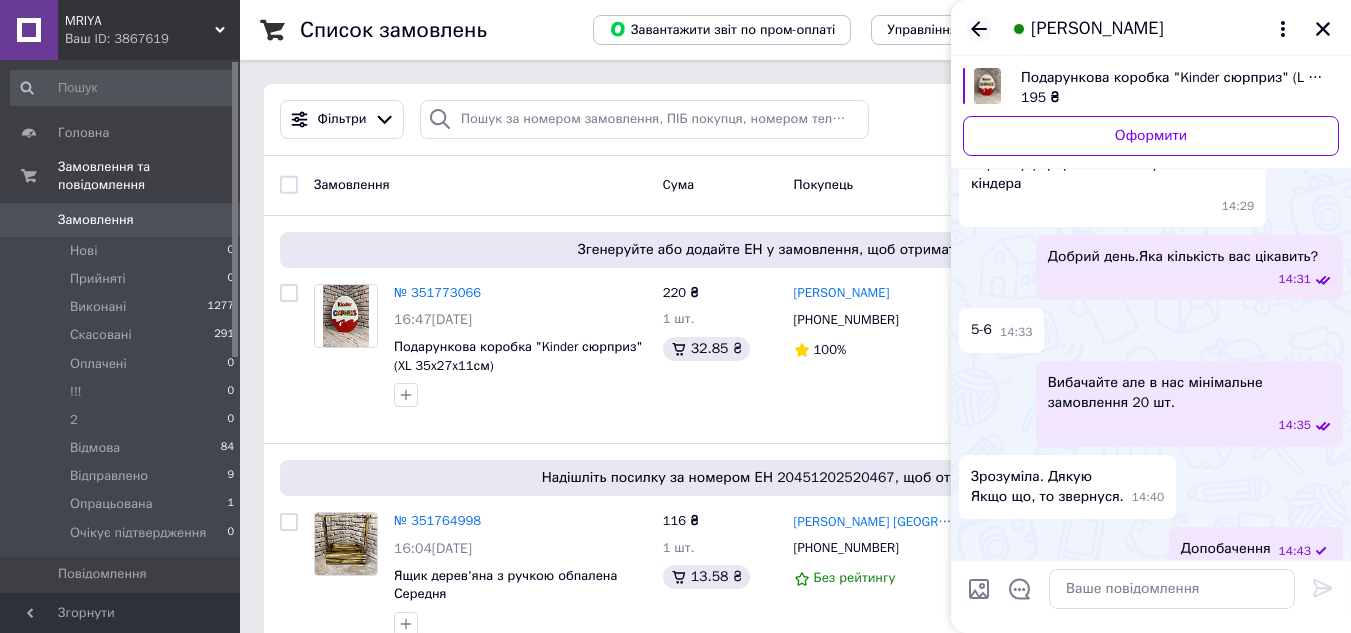 click 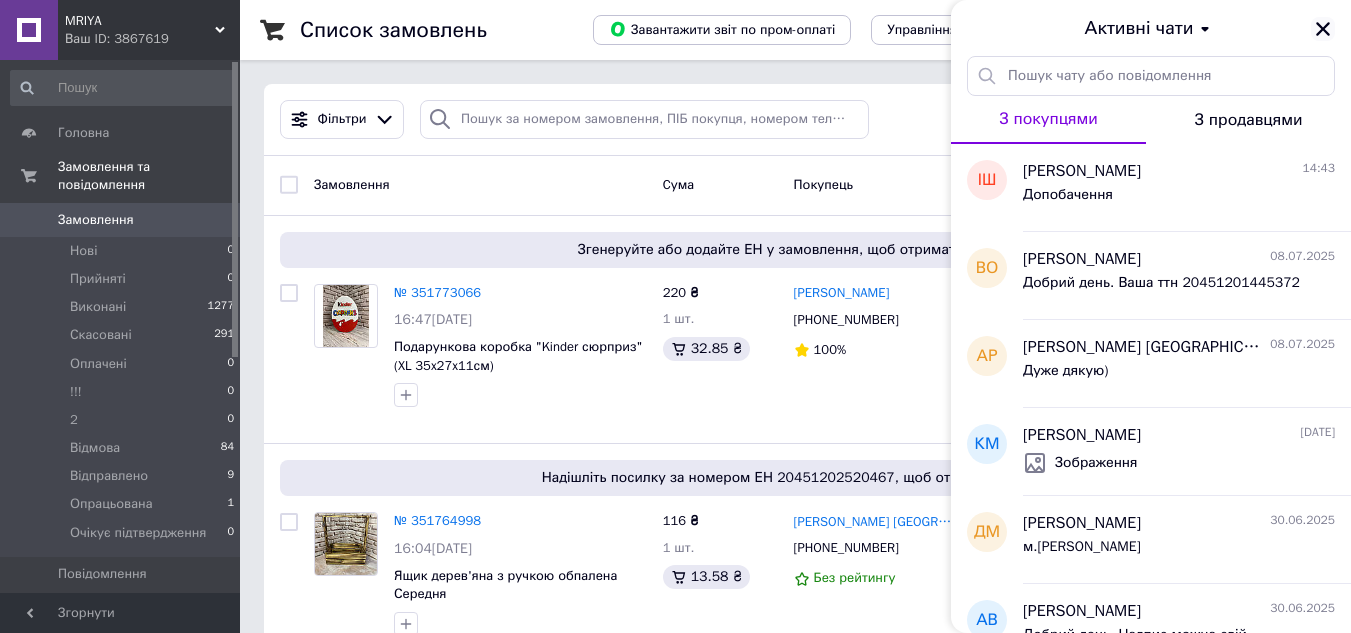click 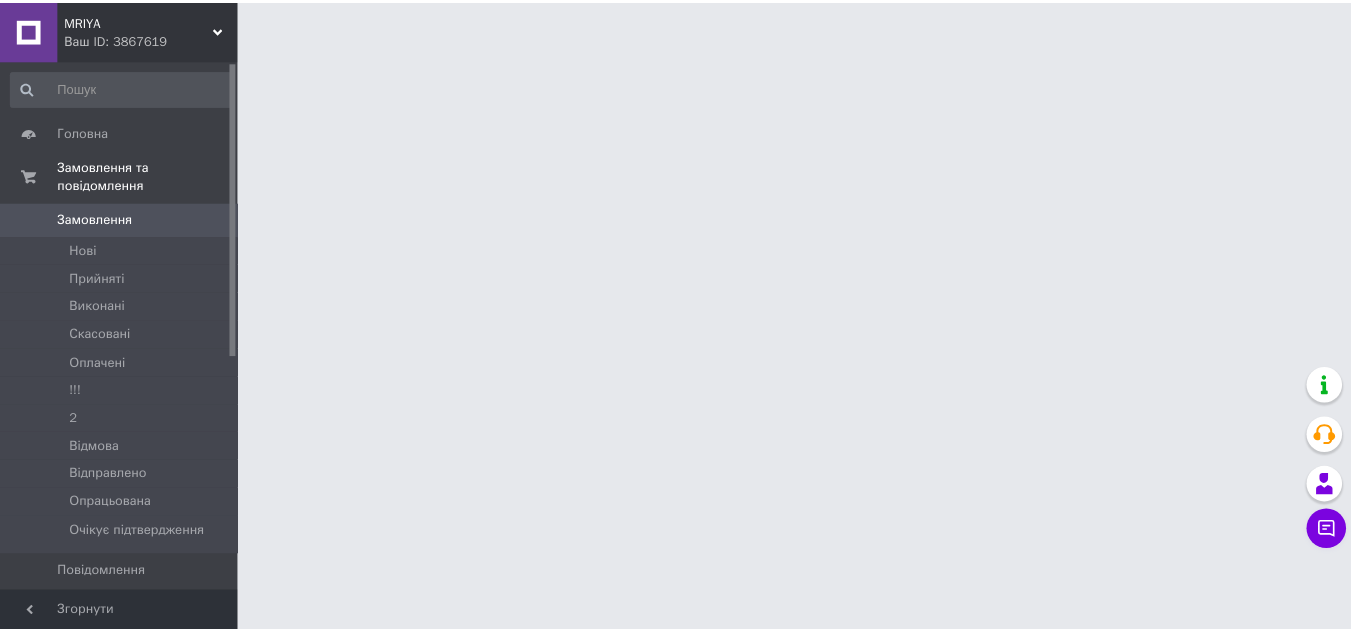 scroll, scrollTop: 0, scrollLeft: 0, axis: both 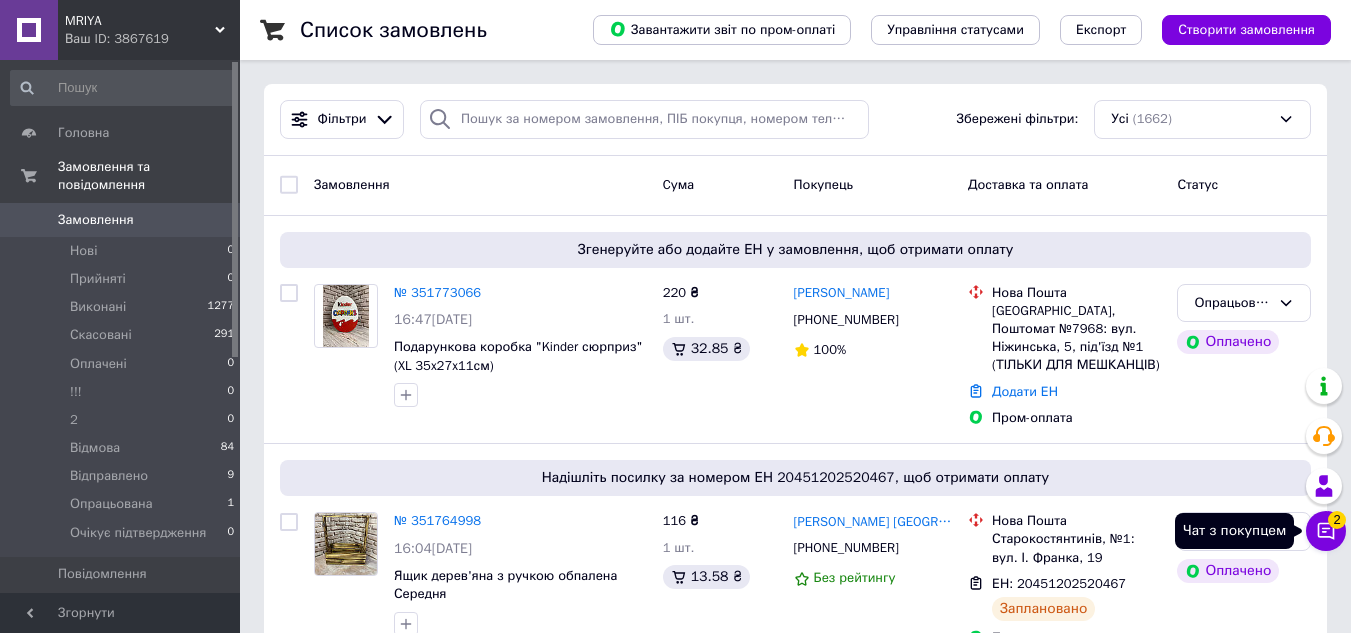 click 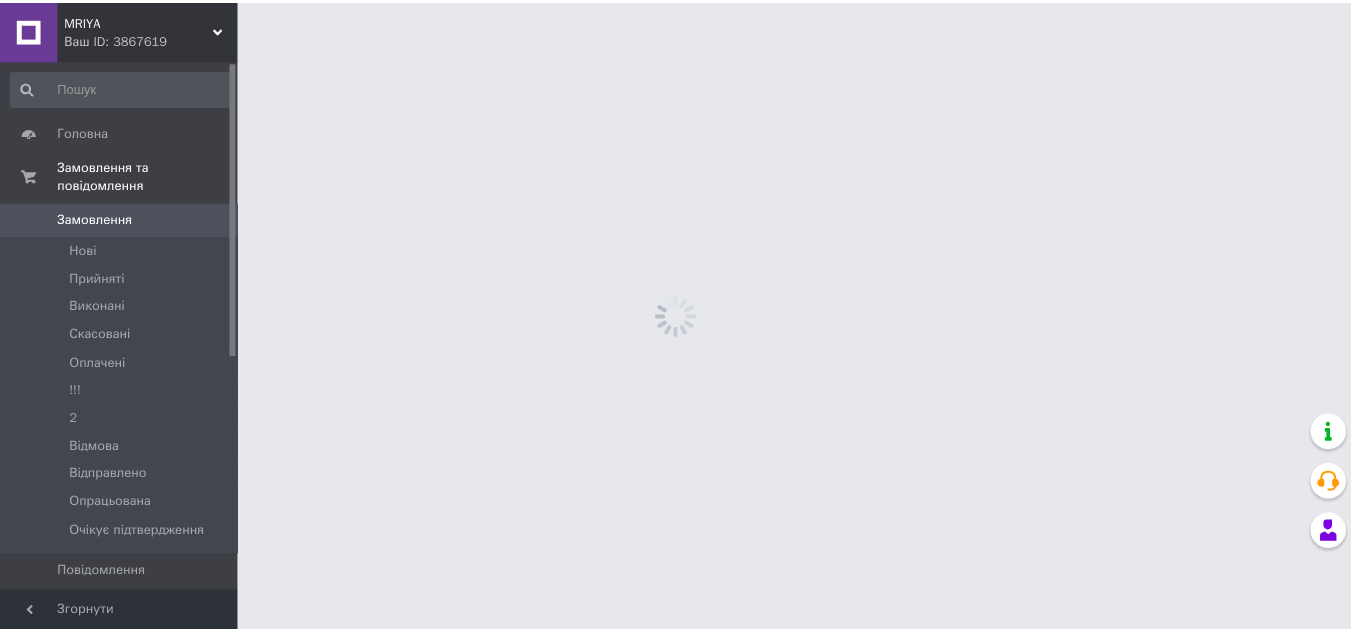 scroll, scrollTop: 0, scrollLeft: 0, axis: both 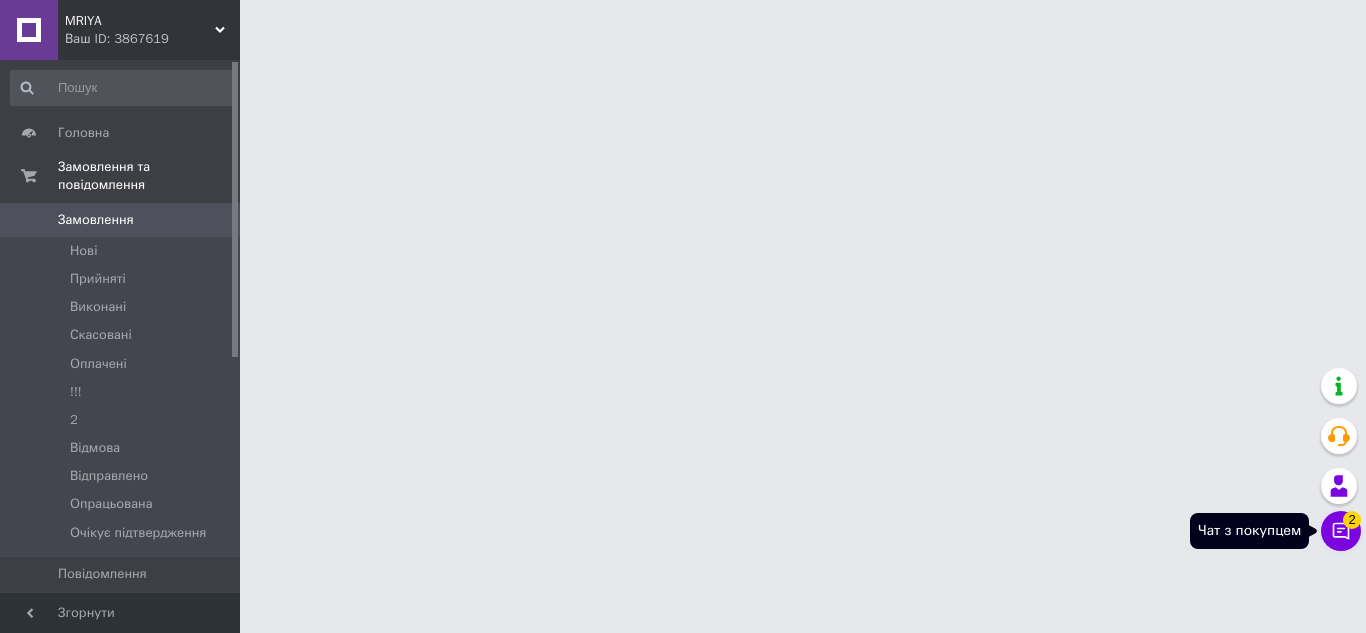 click on "Чат з покупцем 2" at bounding box center [1341, 531] 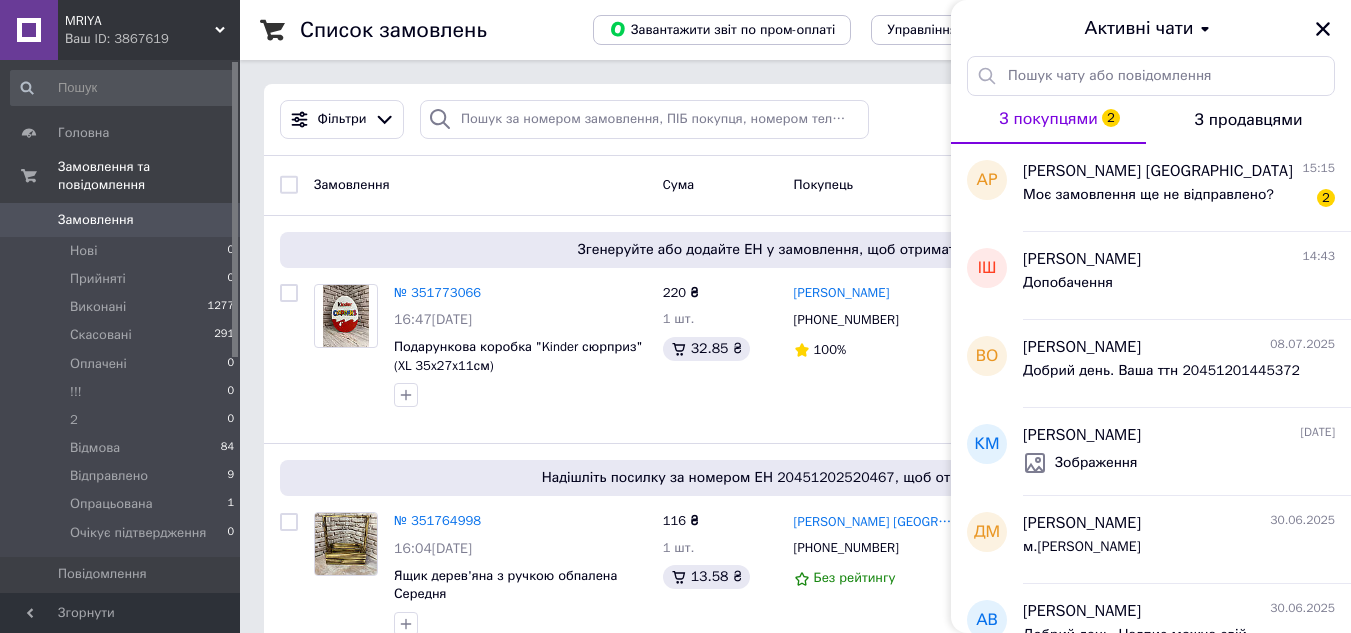 drag, startPoint x: 1318, startPoint y: 22, endPoint x: 348, endPoint y: 161, distance: 979.9087 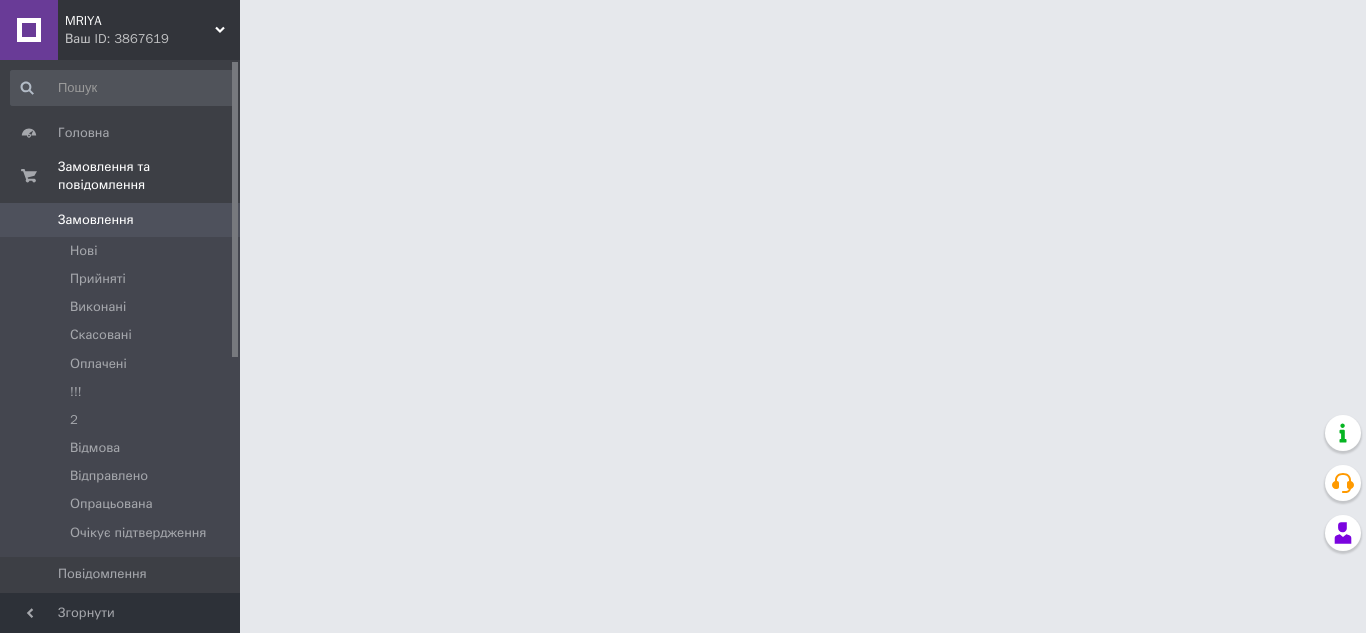 scroll, scrollTop: 0, scrollLeft: 0, axis: both 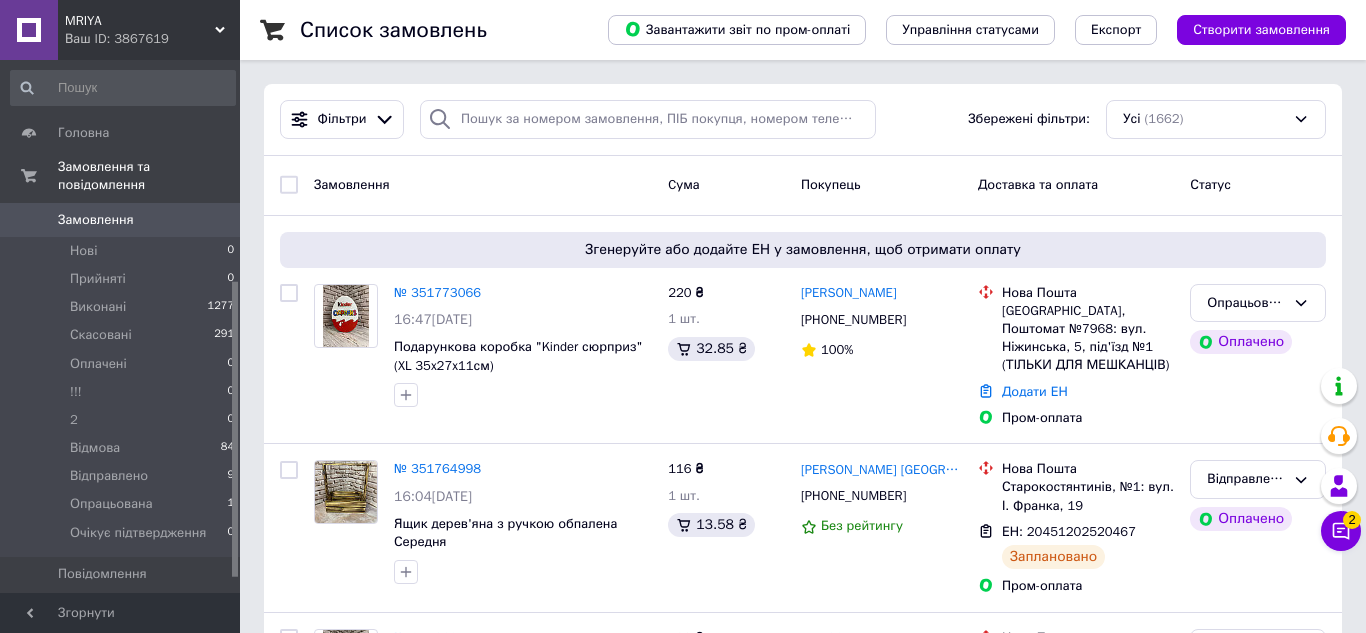 click on "[DEMOGRAPHIC_DATA] 0 2" at bounding box center [123, 642] 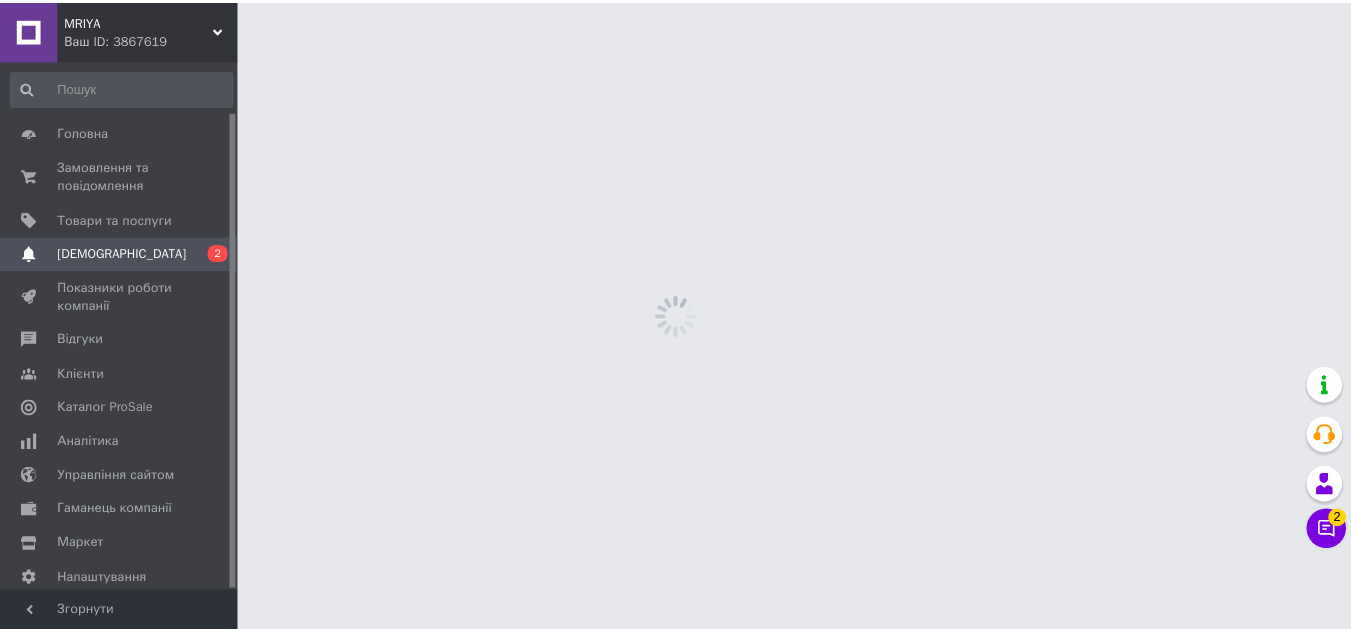 scroll, scrollTop: 56, scrollLeft: 0, axis: vertical 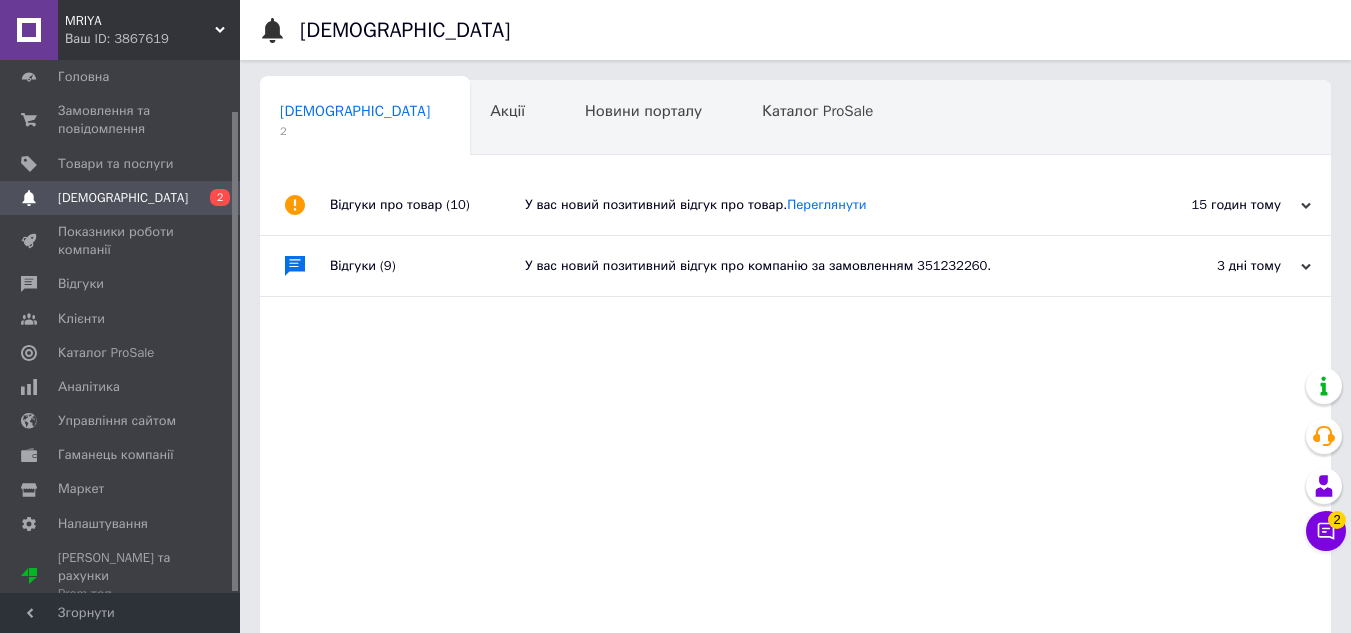 click on "У вас новий позитивний відгук про товар.  Переглянути" at bounding box center [818, 205] 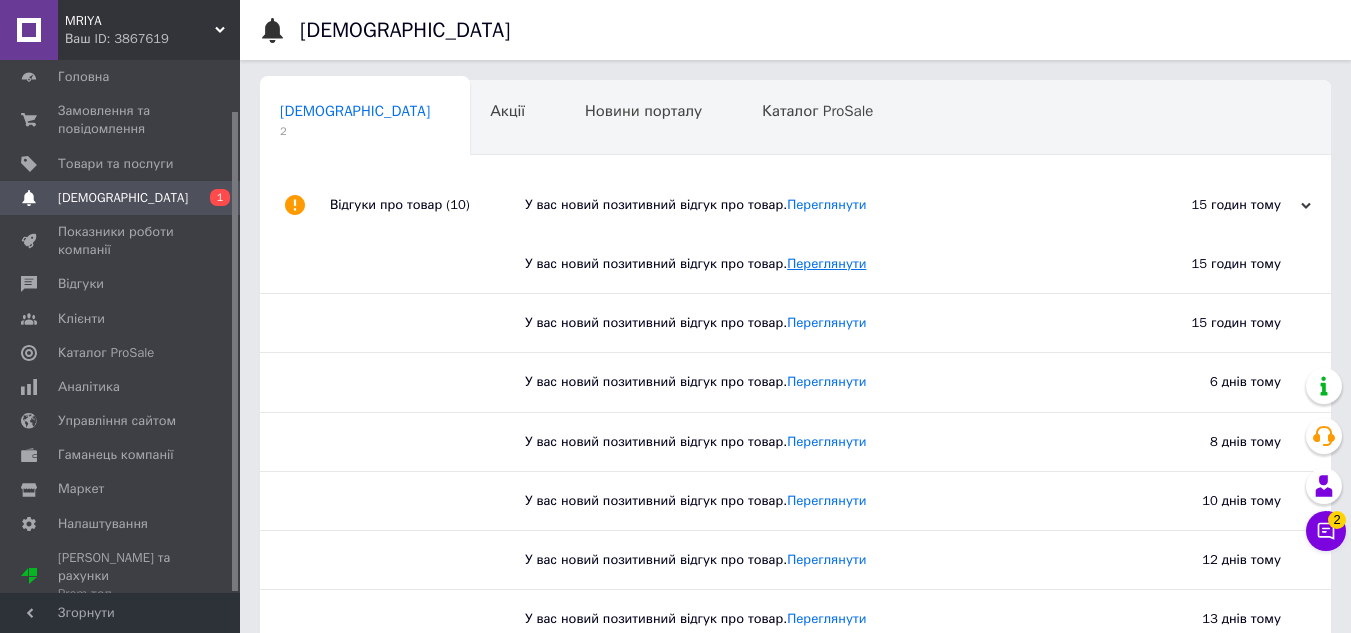 scroll, scrollTop: 100, scrollLeft: 0, axis: vertical 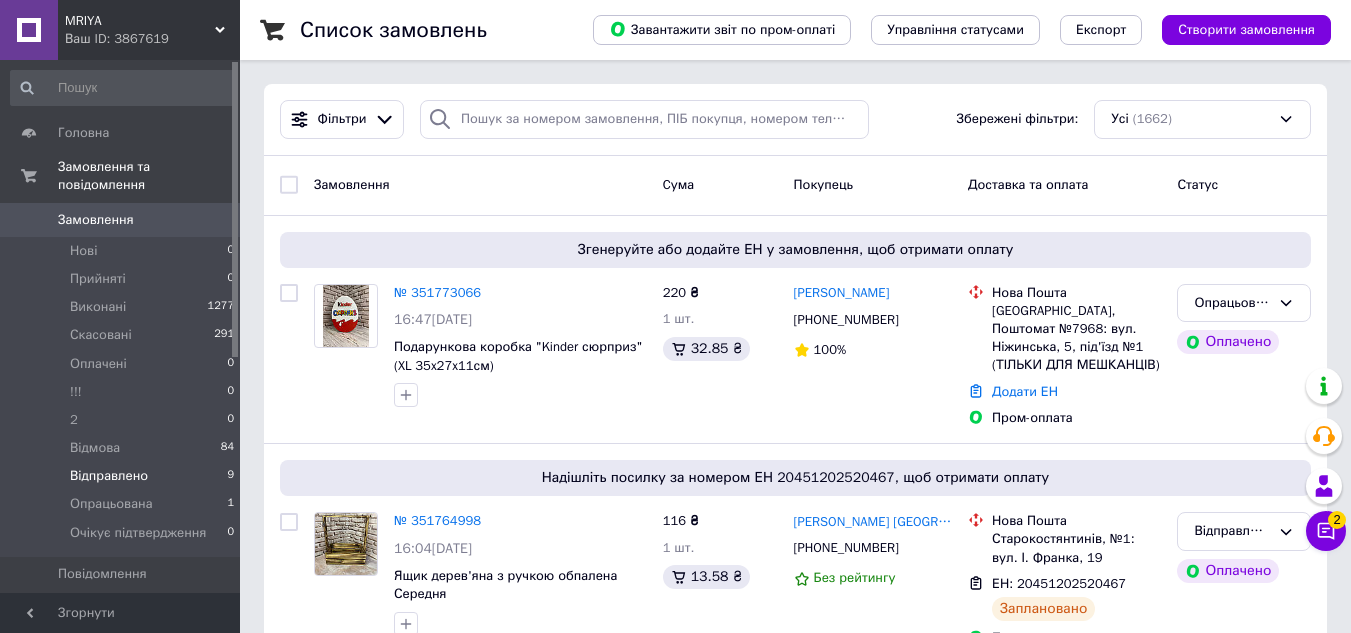 click on "Відправлено 9" at bounding box center [123, 476] 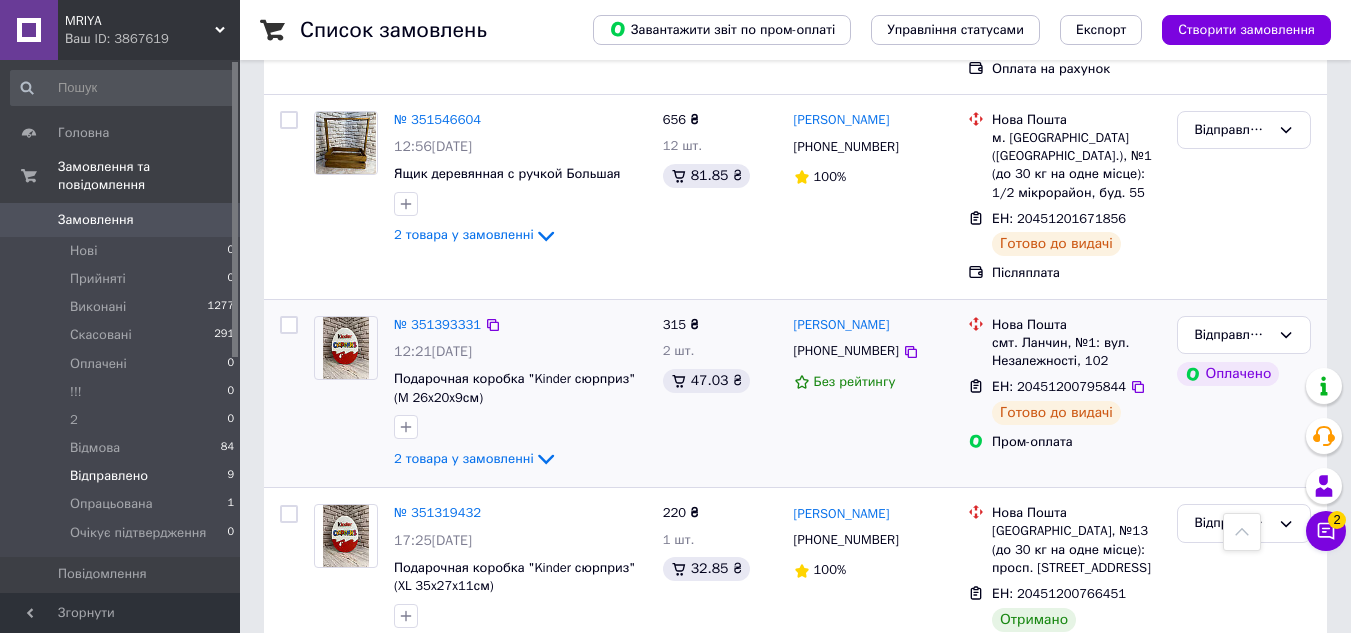 scroll, scrollTop: 700, scrollLeft: 0, axis: vertical 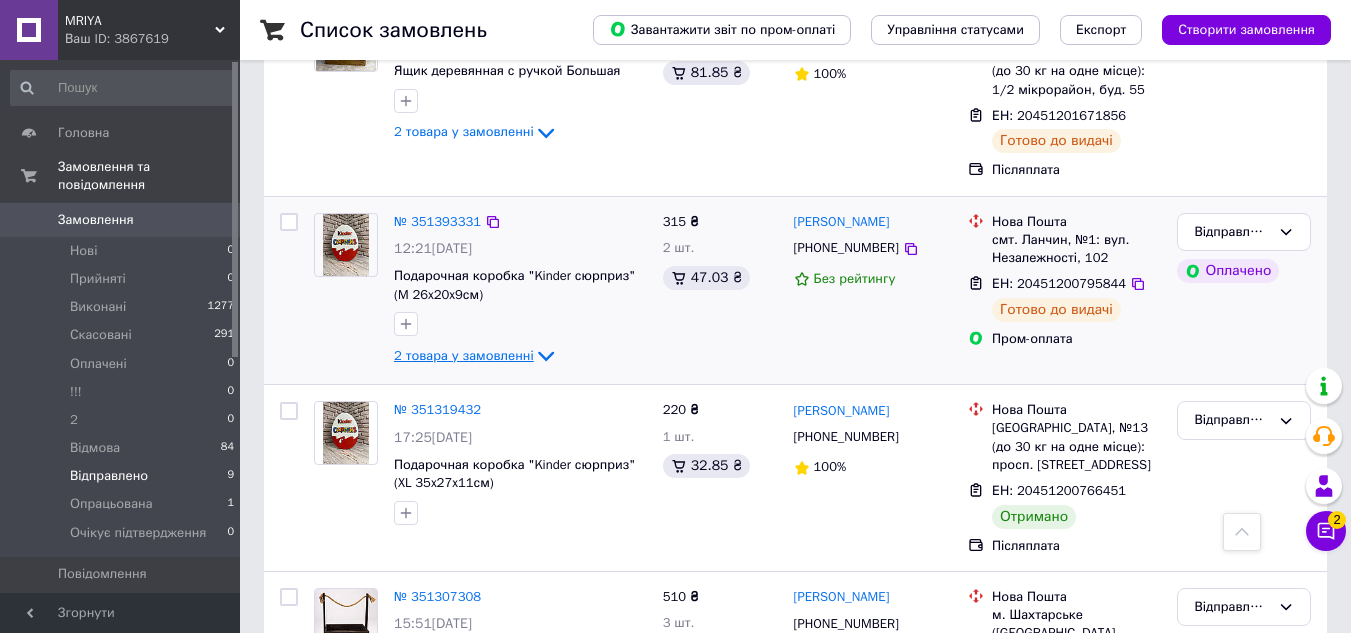 click 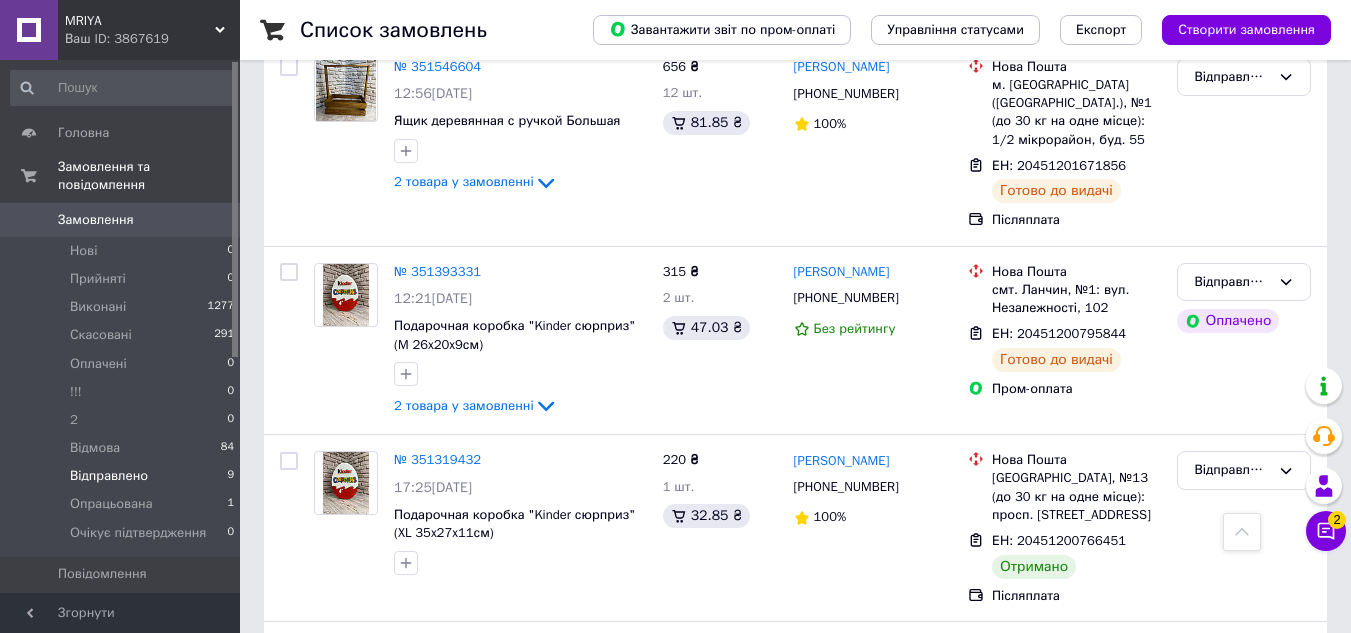 scroll, scrollTop: 657, scrollLeft: 0, axis: vertical 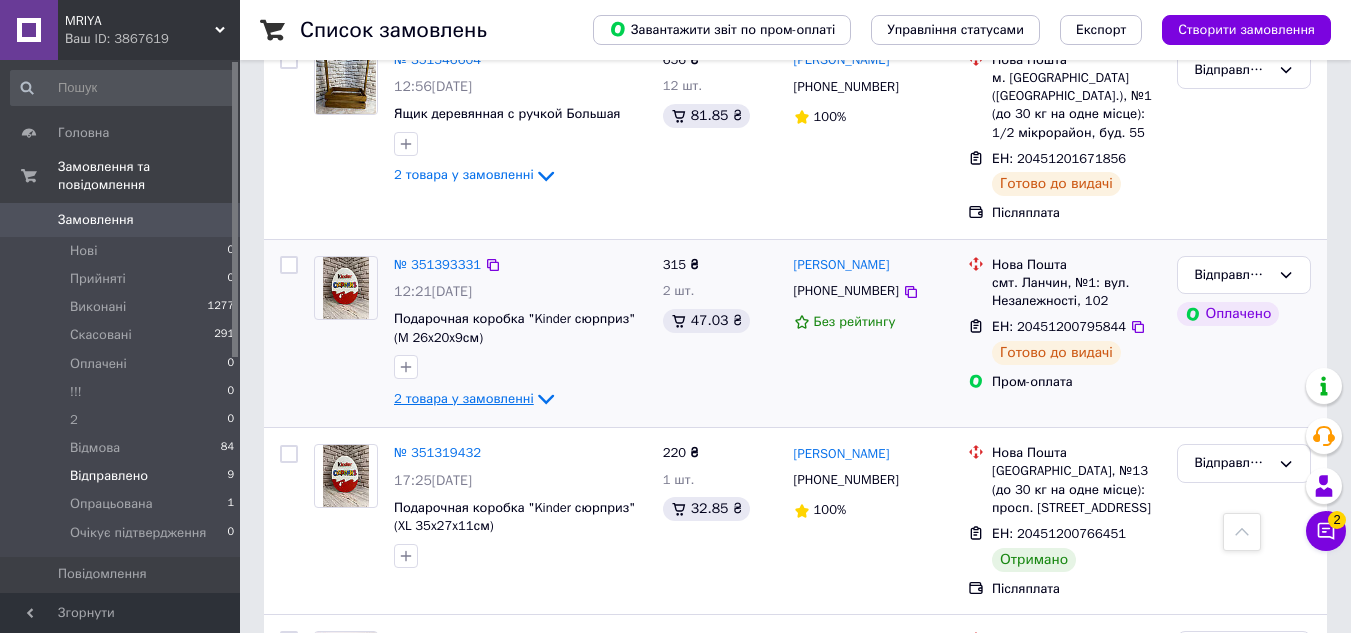 click 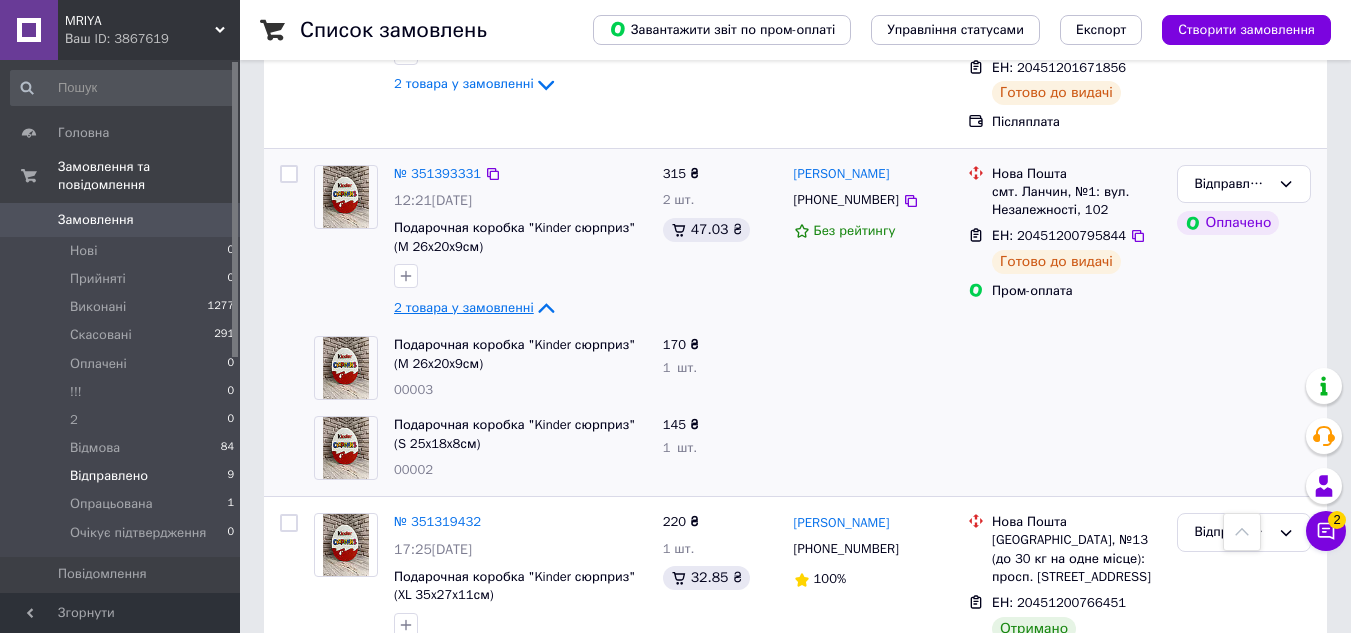 scroll, scrollTop: 749, scrollLeft: 0, axis: vertical 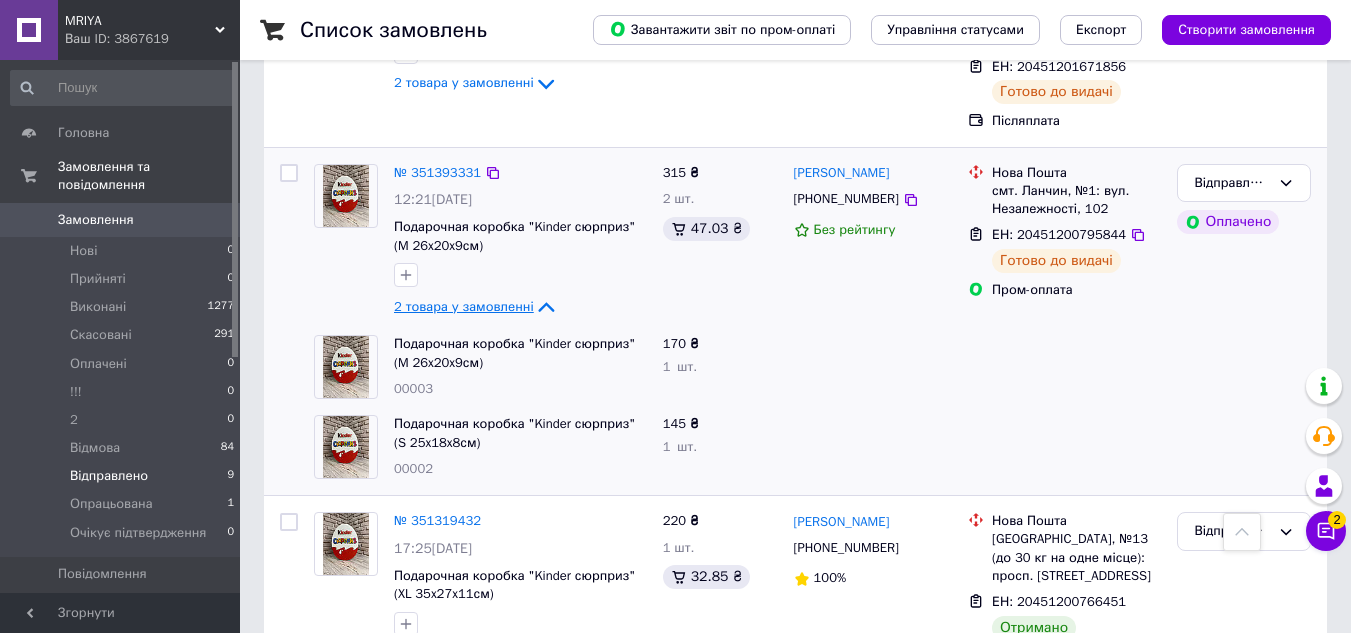 click at bounding box center (1064, 447) 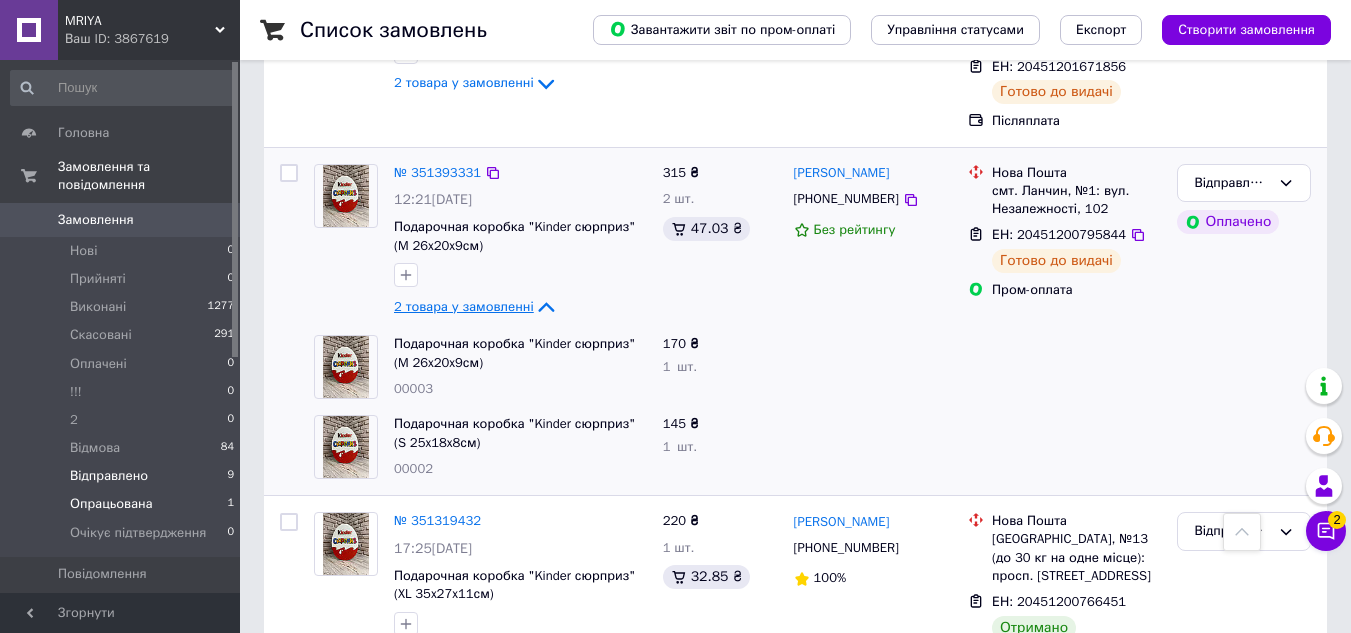 click on "Опрацьована 1" at bounding box center [123, 504] 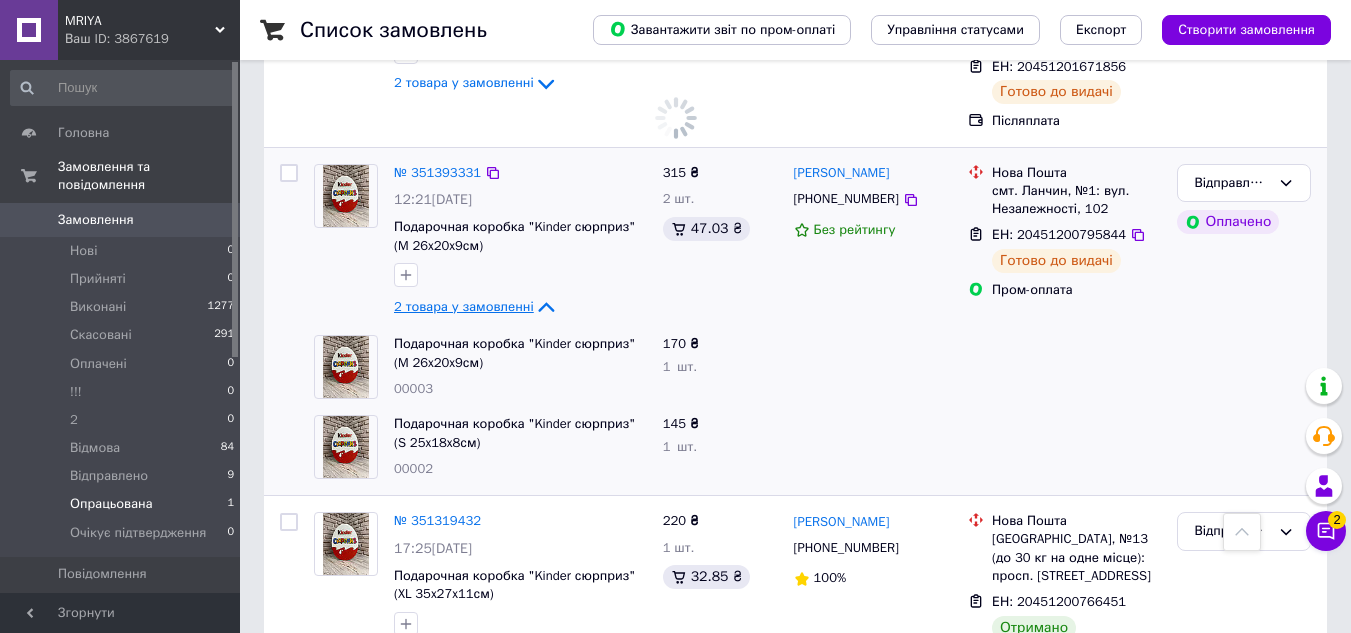 scroll, scrollTop: 0, scrollLeft: 0, axis: both 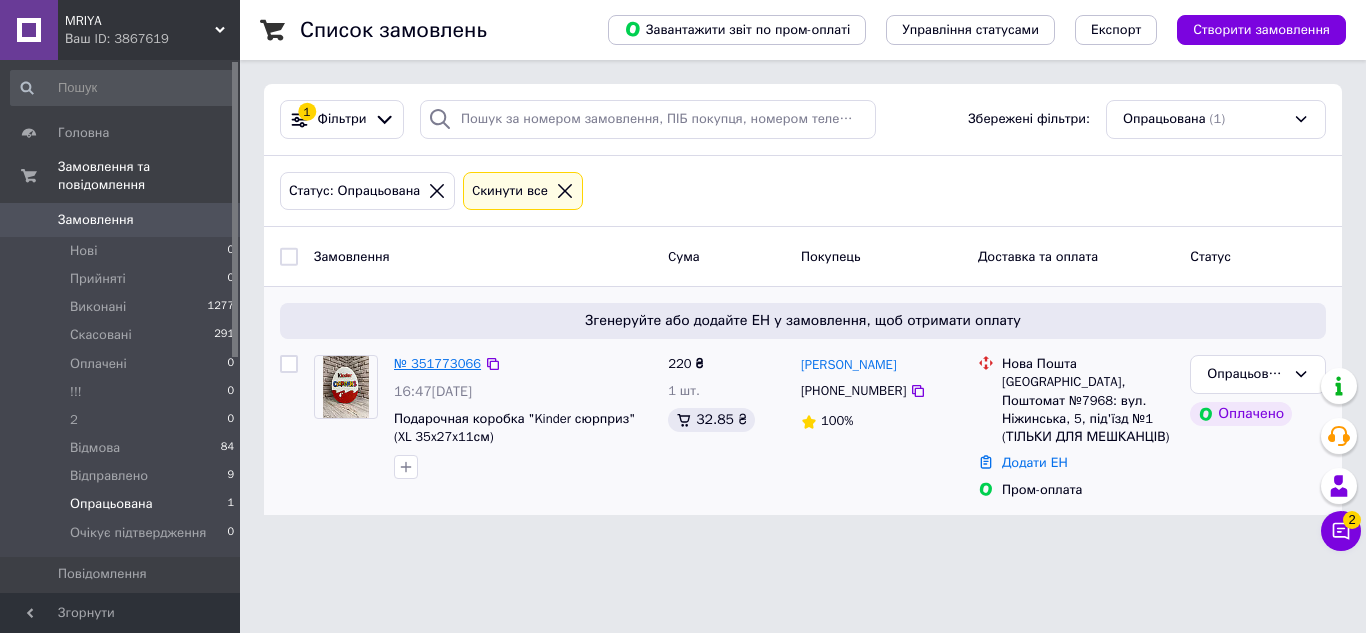click on "№ 351773066" at bounding box center (437, 363) 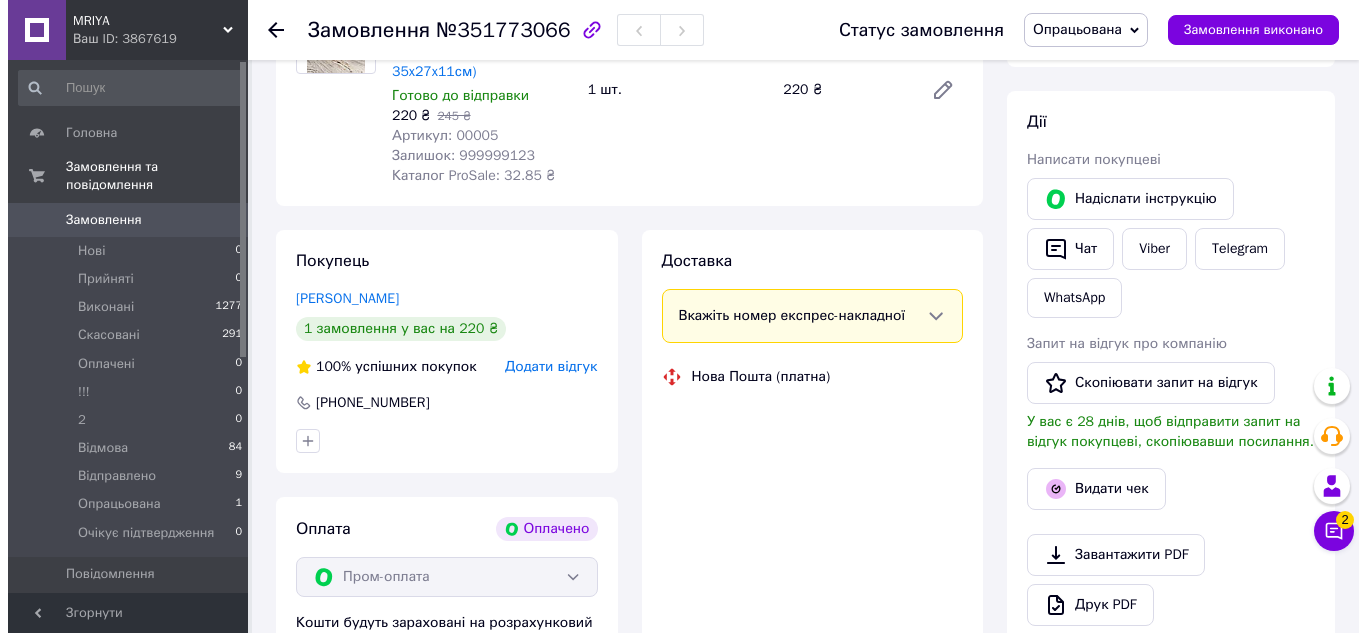 scroll, scrollTop: 300, scrollLeft: 0, axis: vertical 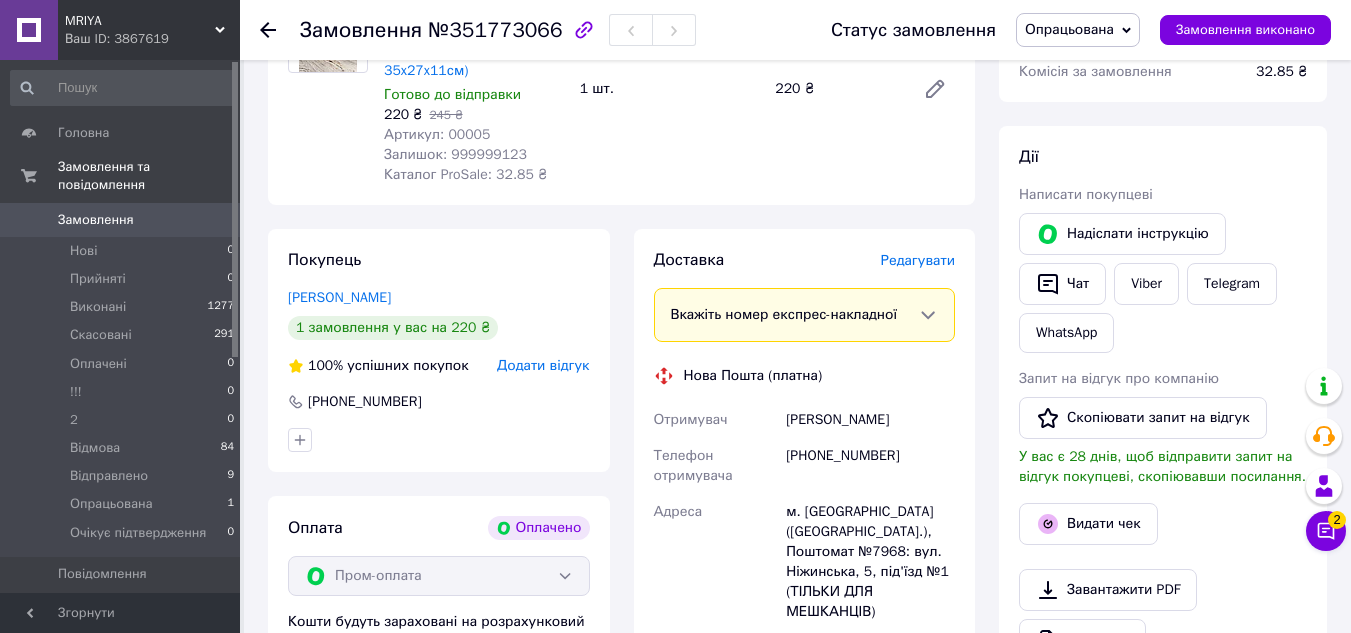 click on "Редагувати" at bounding box center [918, 260] 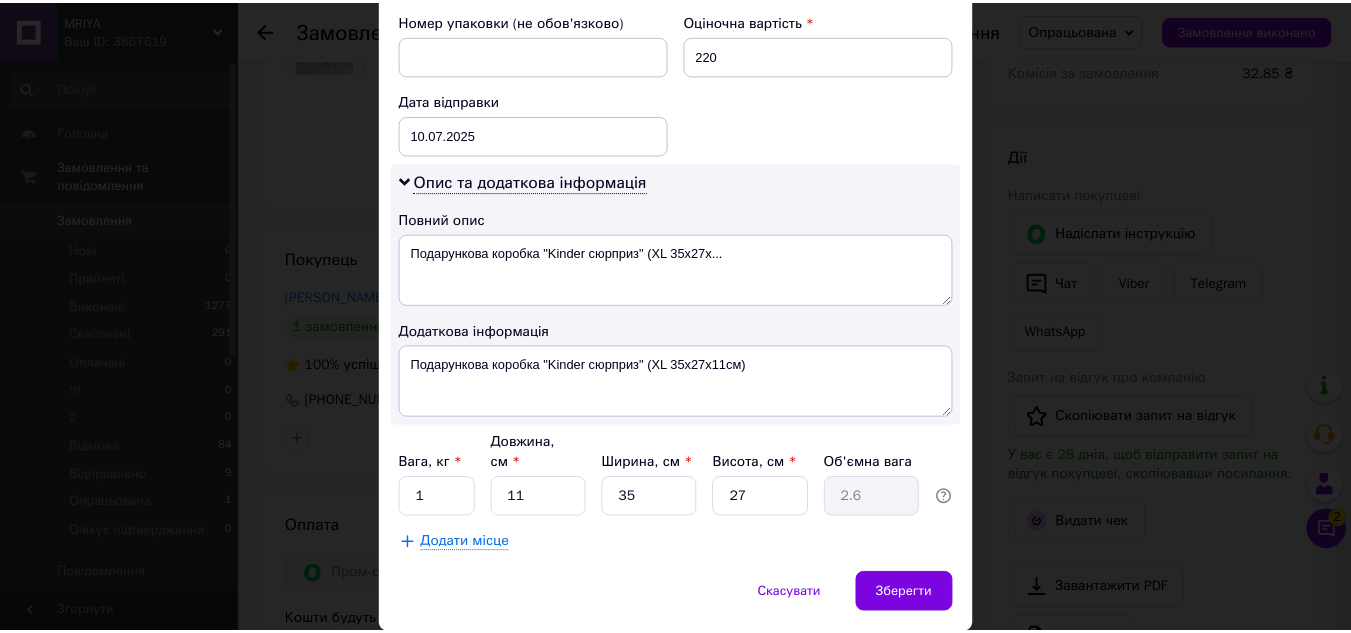 scroll, scrollTop: 900, scrollLeft: 0, axis: vertical 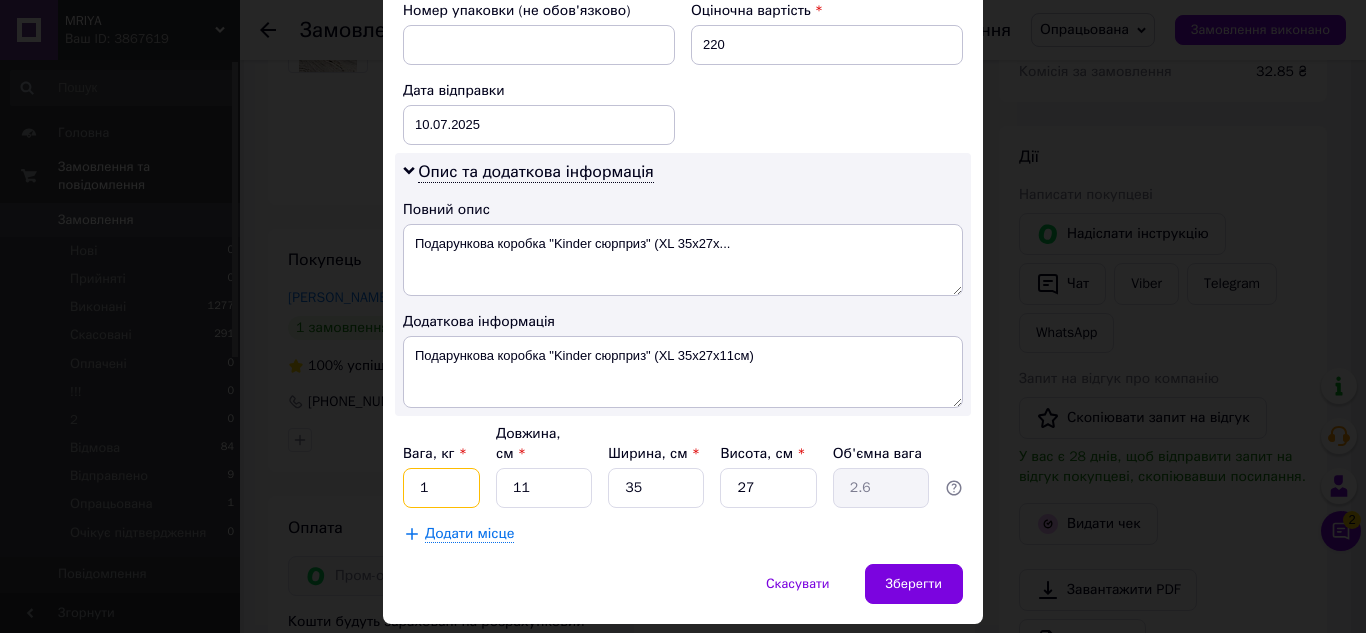 drag, startPoint x: 437, startPoint y: 443, endPoint x: 458, endPoint y: 447, distance: 21.377558 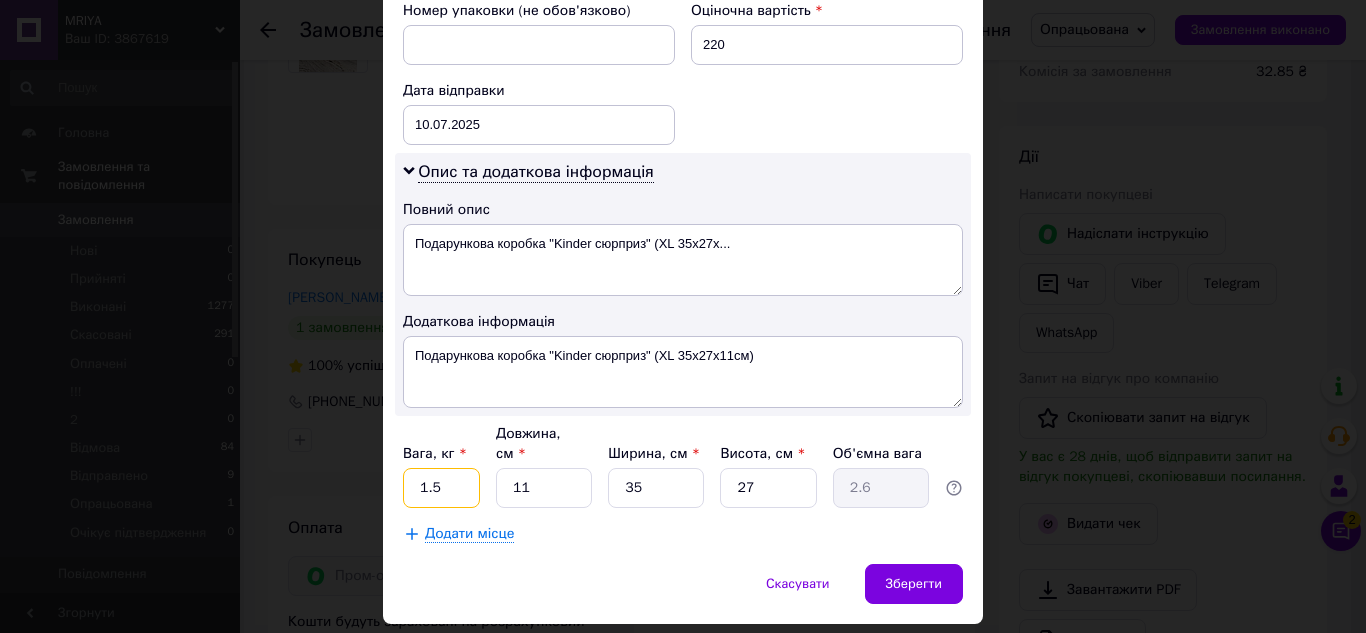 type on "1.5" 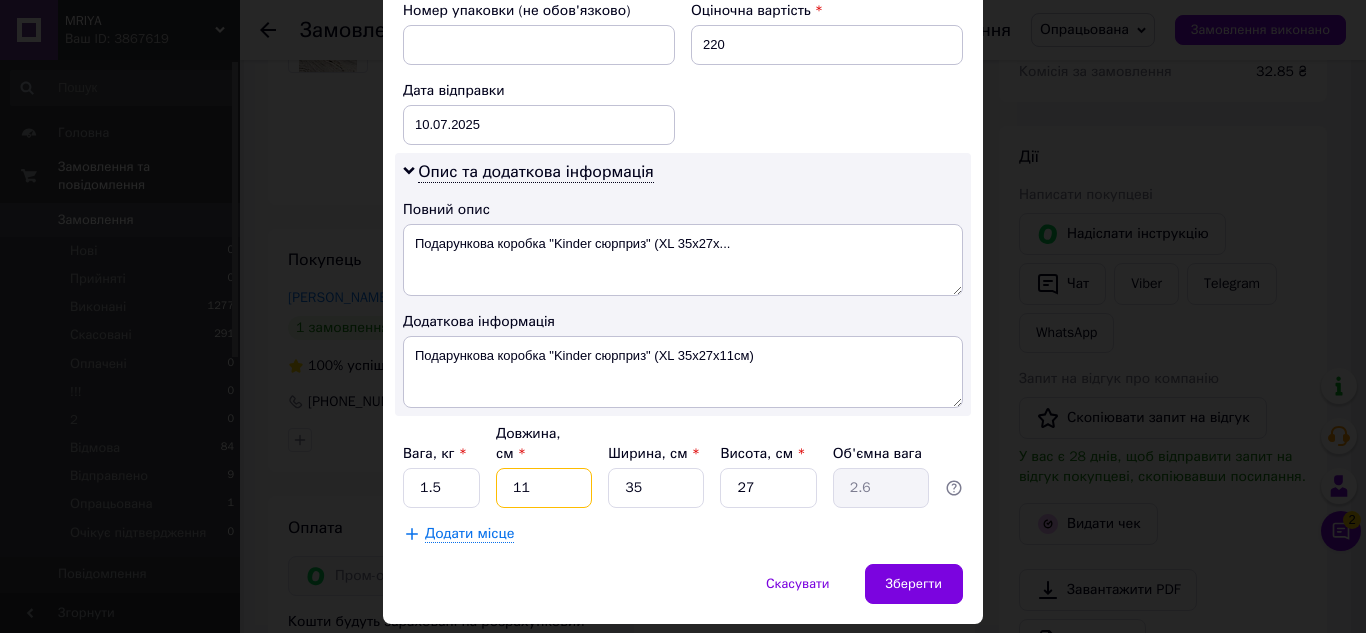 type on "3" 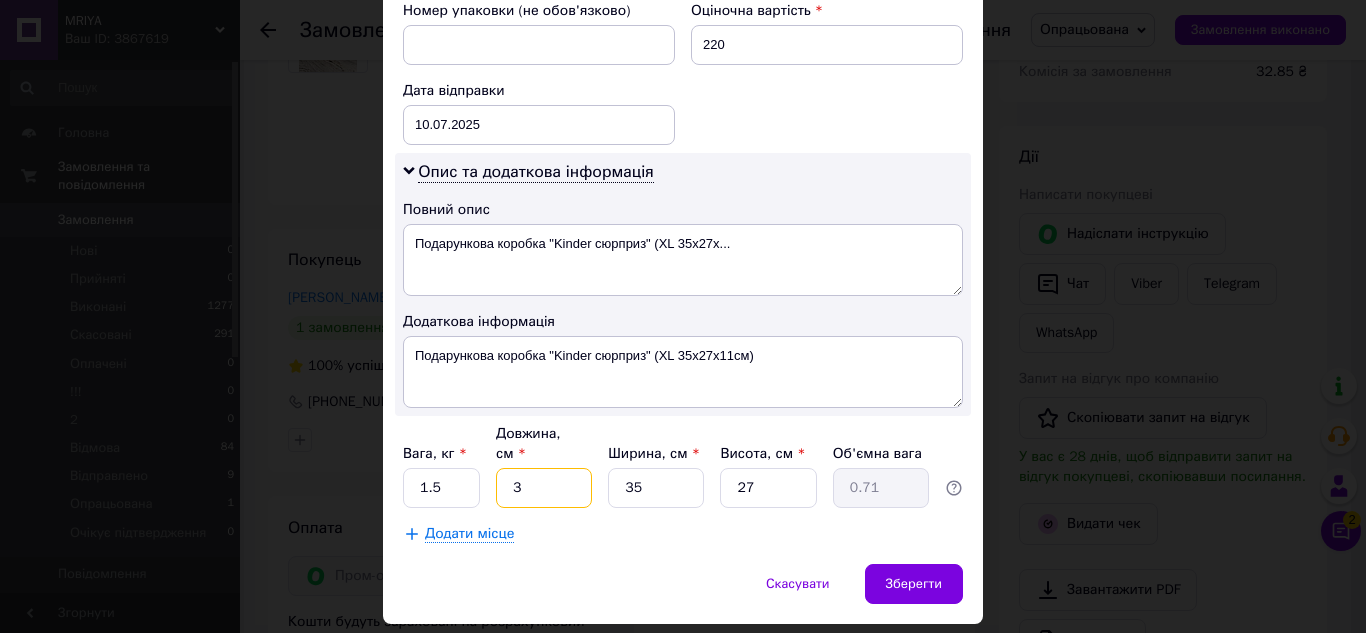type on "38" 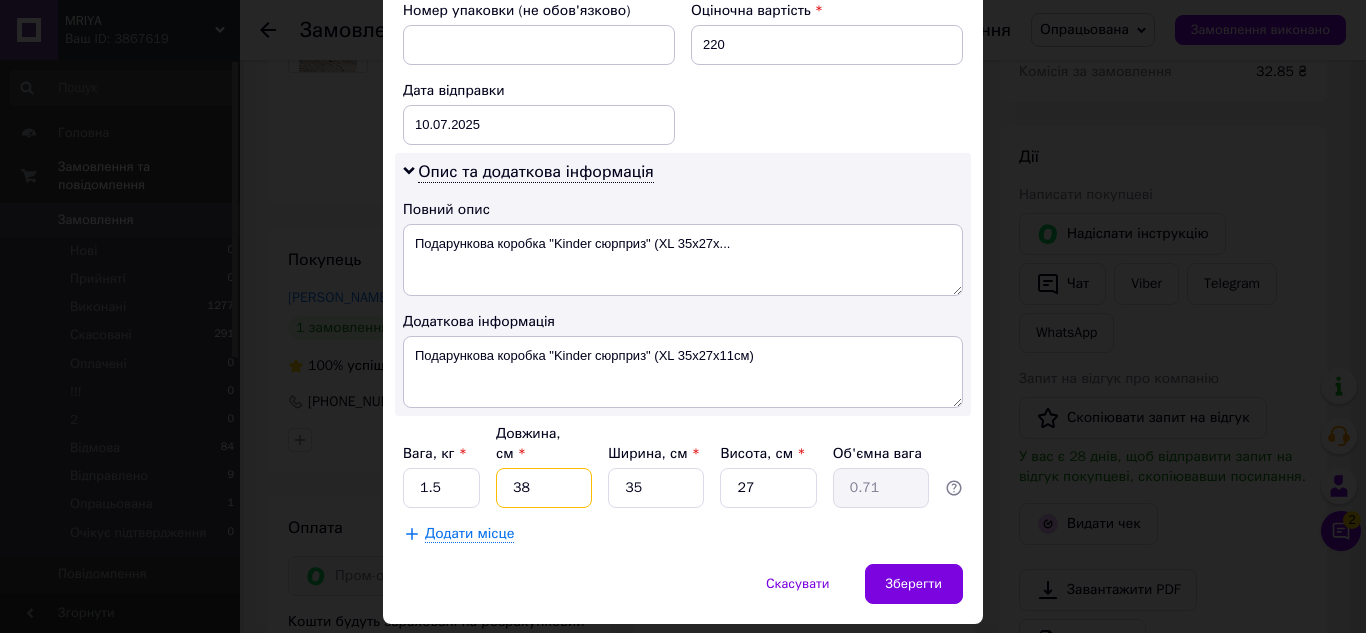 type on "8.98" 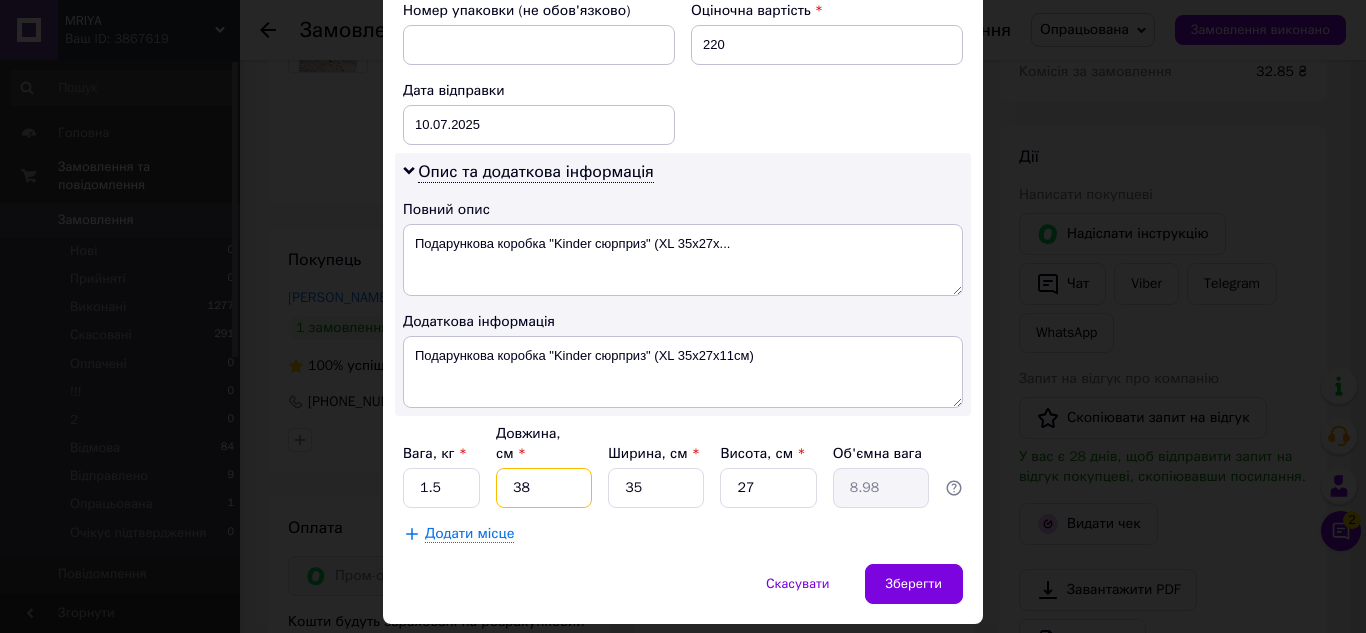 type on "38" 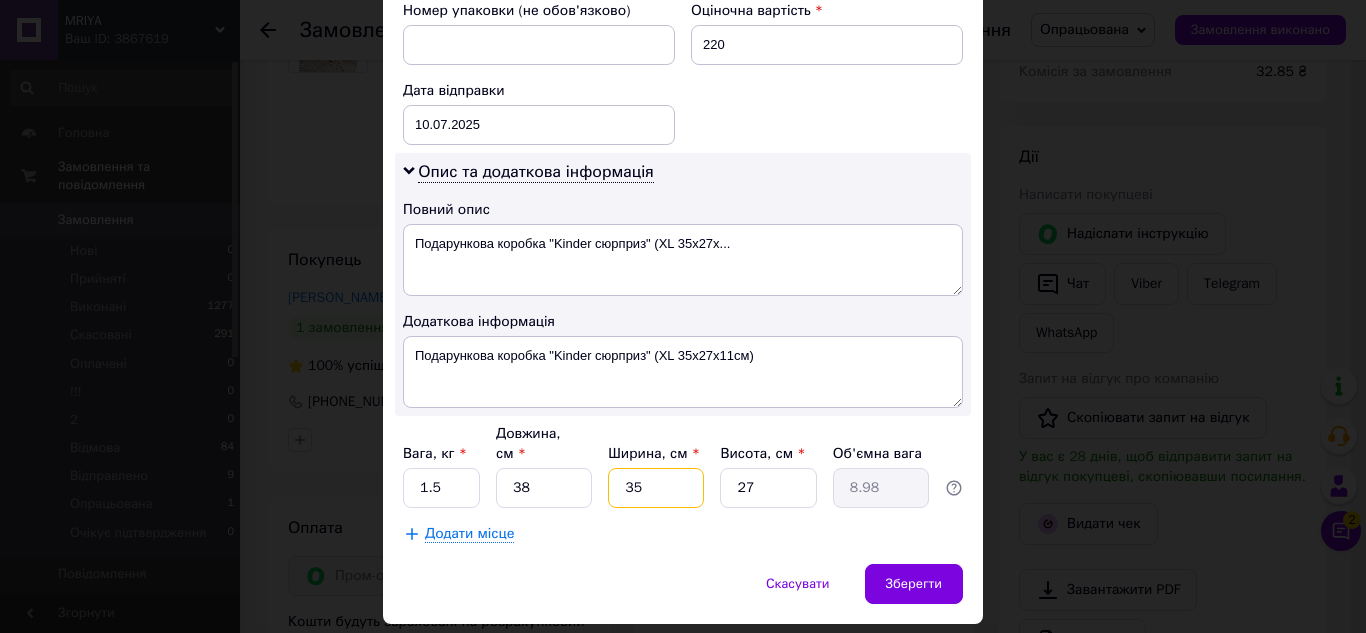 type on "3" 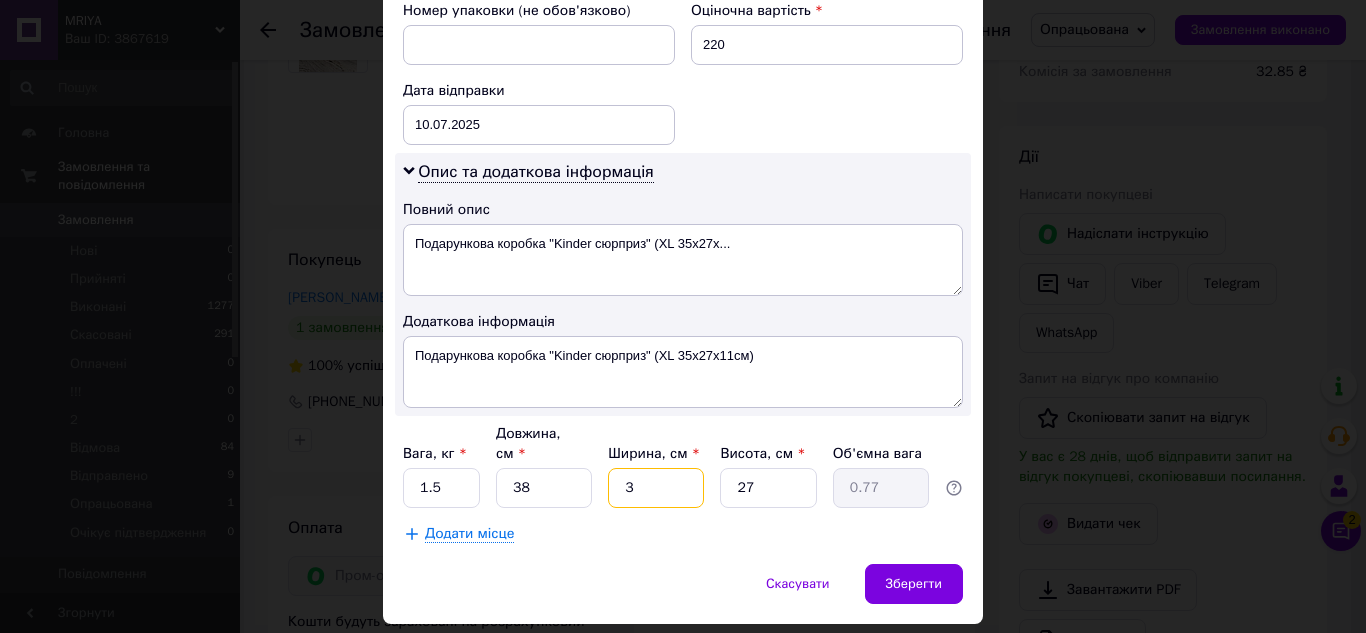 type on "30" 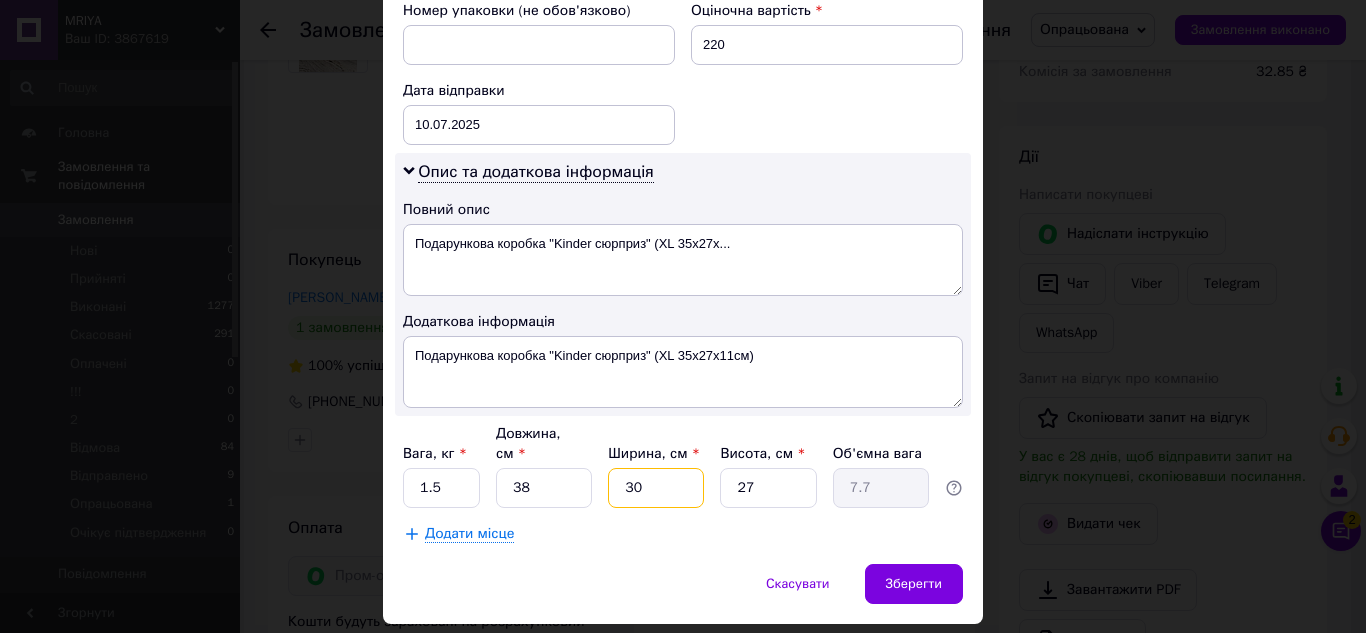 type on "30" 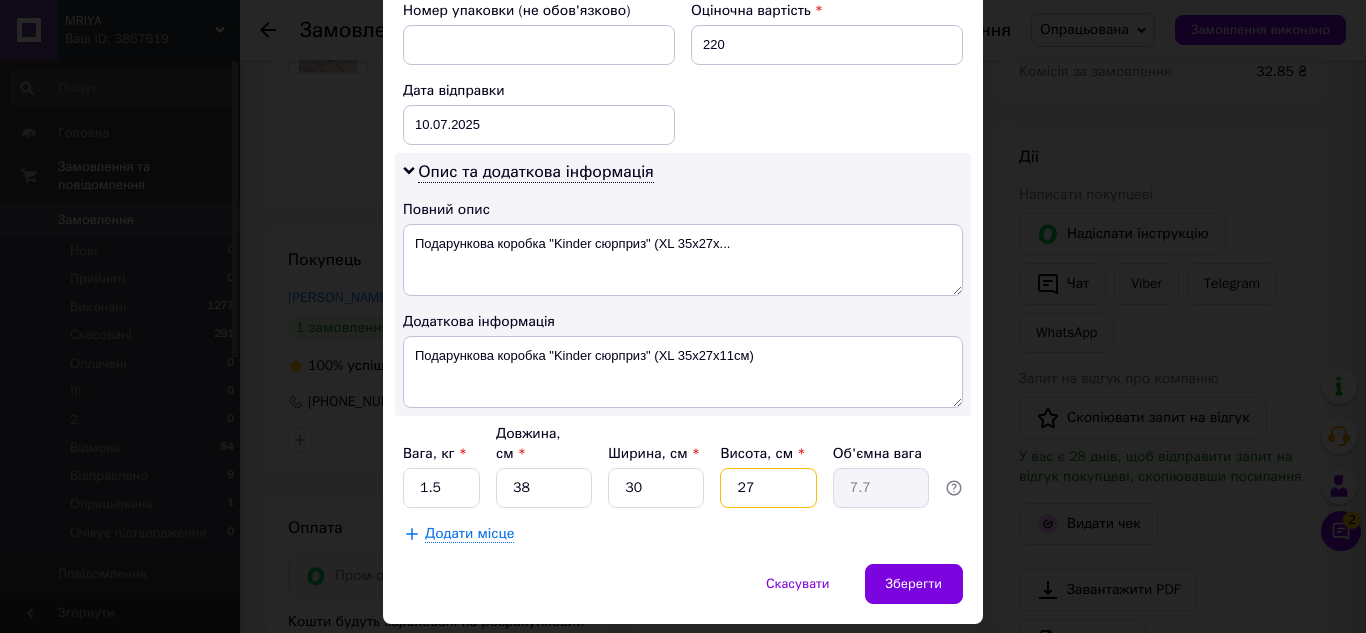 type on "1" 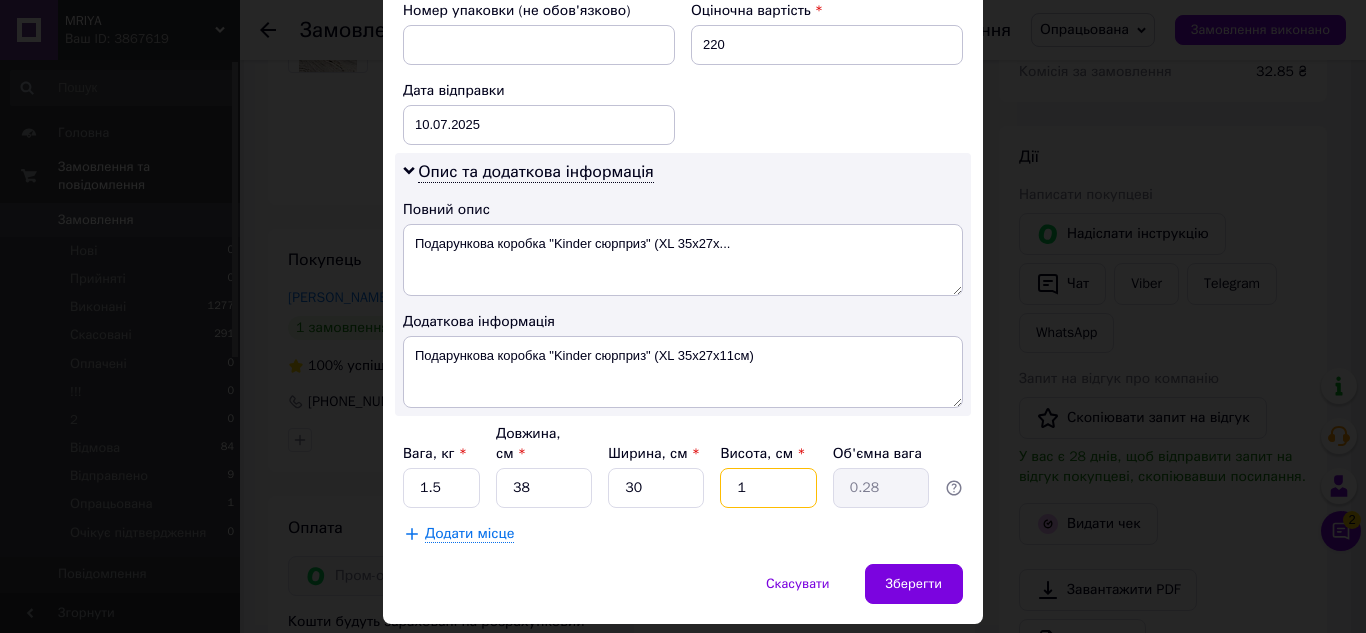 type on "13" 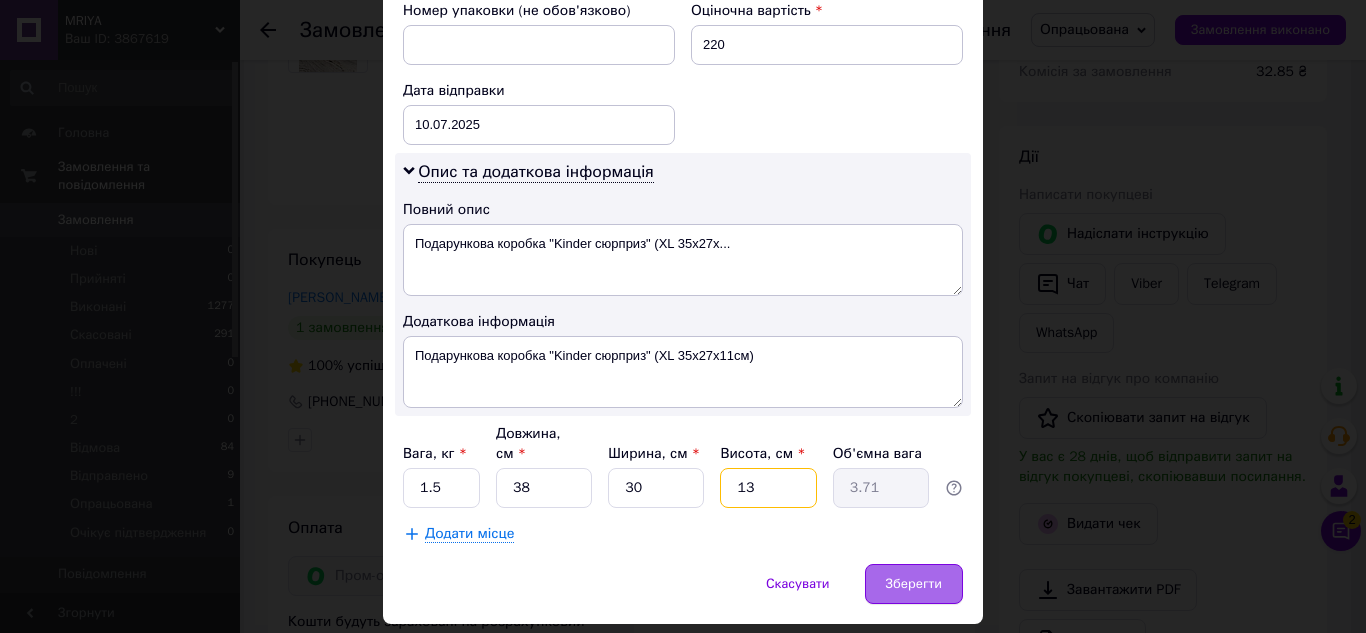 type on "13" 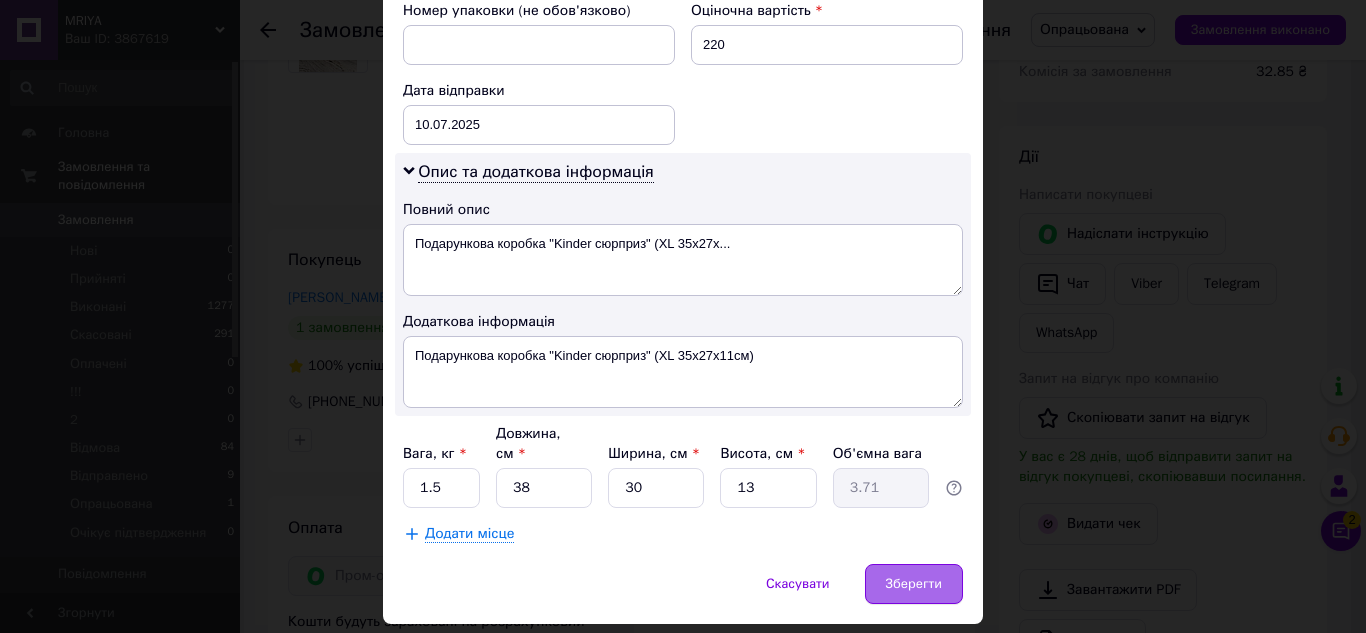 click on "Зберегти" at bounding box center (914, 584) 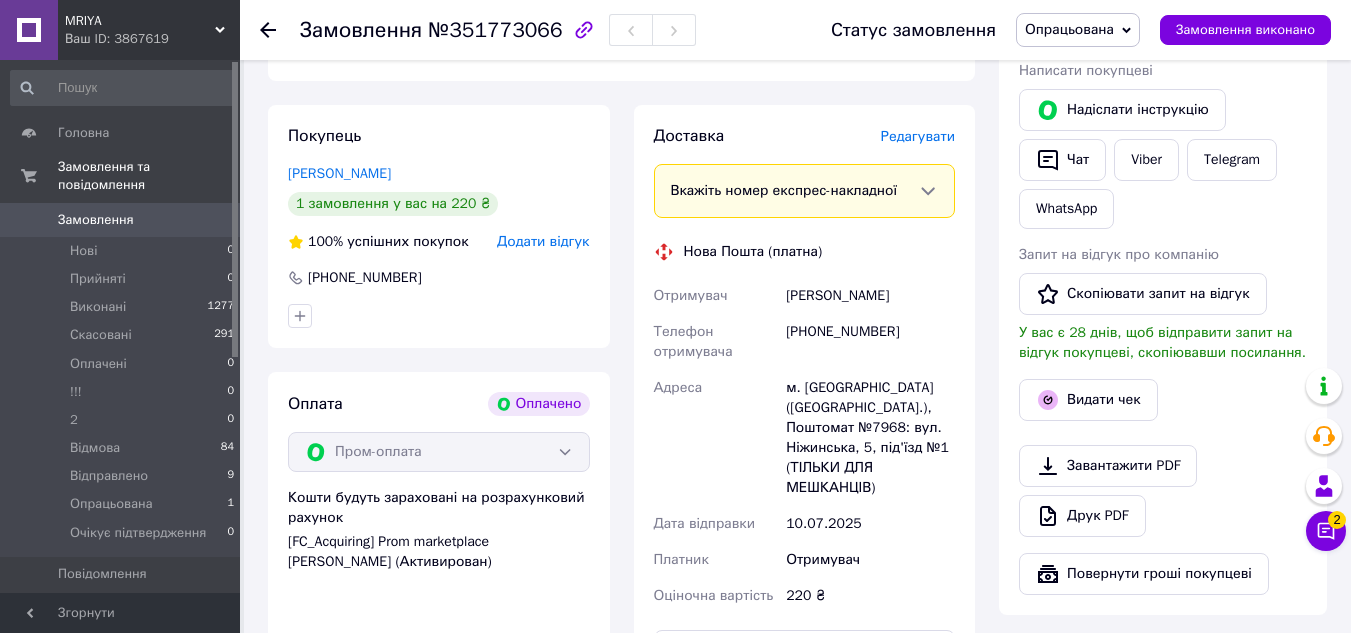 scroll, scrollTop: 600, scrollLeft: 0, axis: vertical 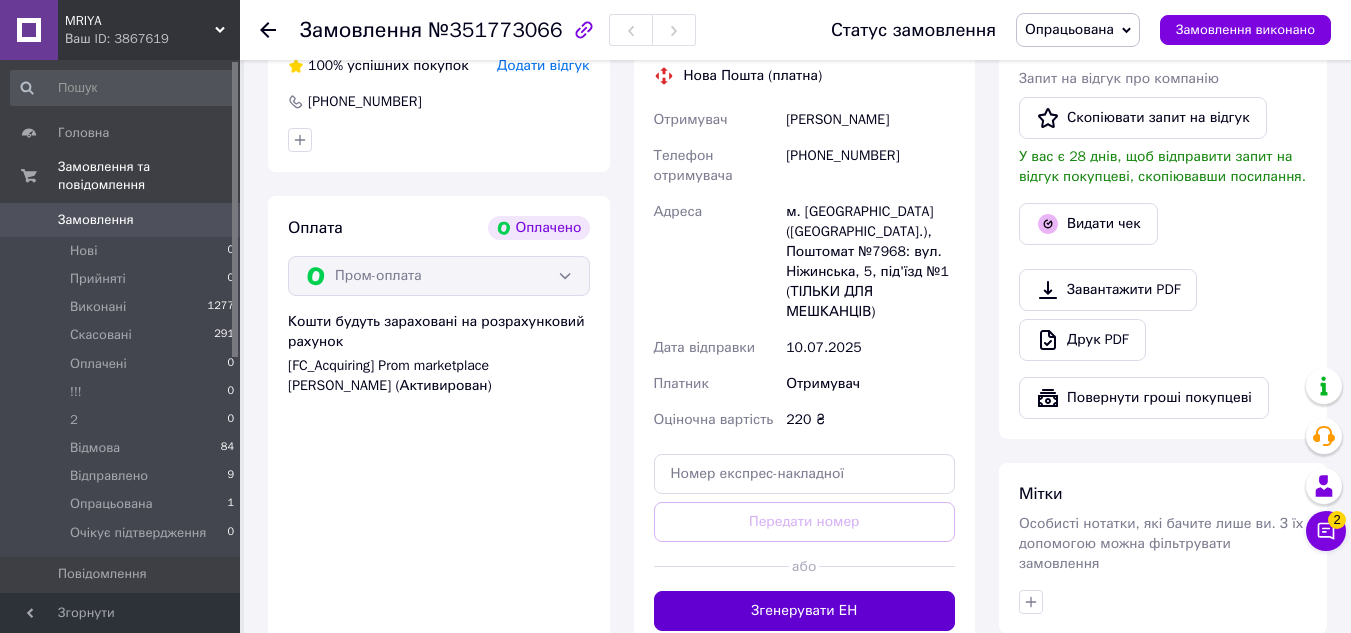 click on "Згенерувати ЕН" at bounding box center [805, 611] 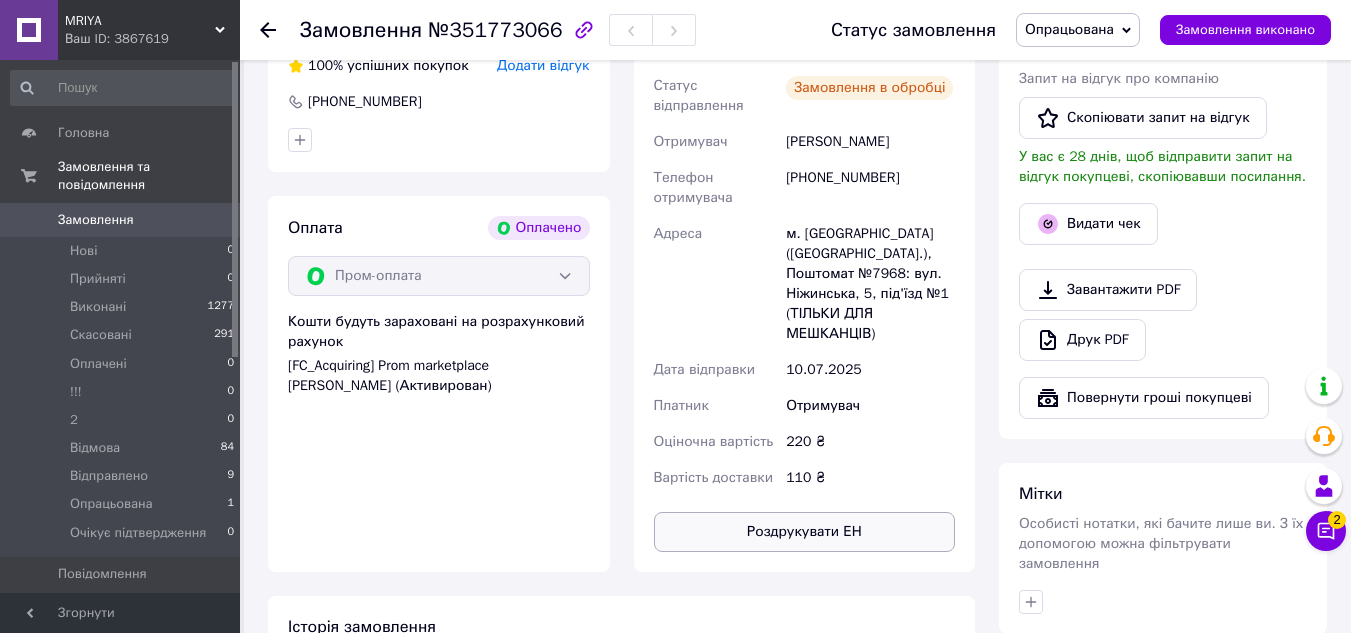 click on "Роздрукувати ЕН" at bounding box center [805, 532] 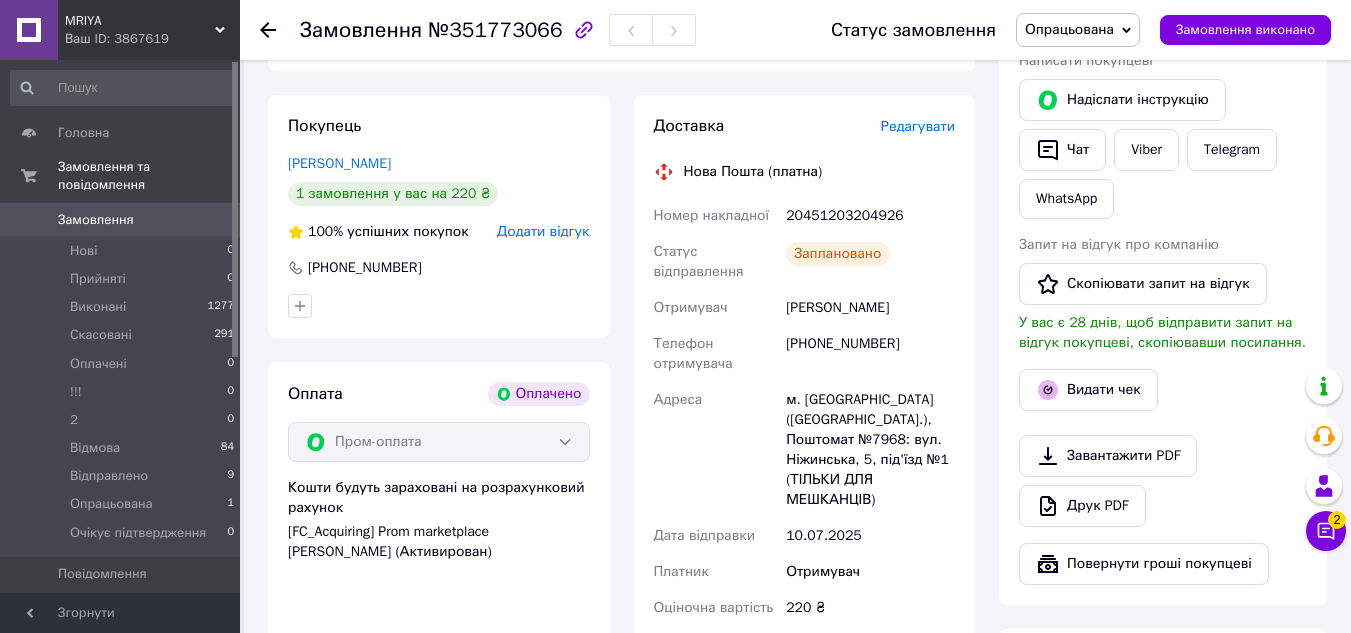 scroll, scrollTop: 400, scrollLeft: 0, axis: vertical 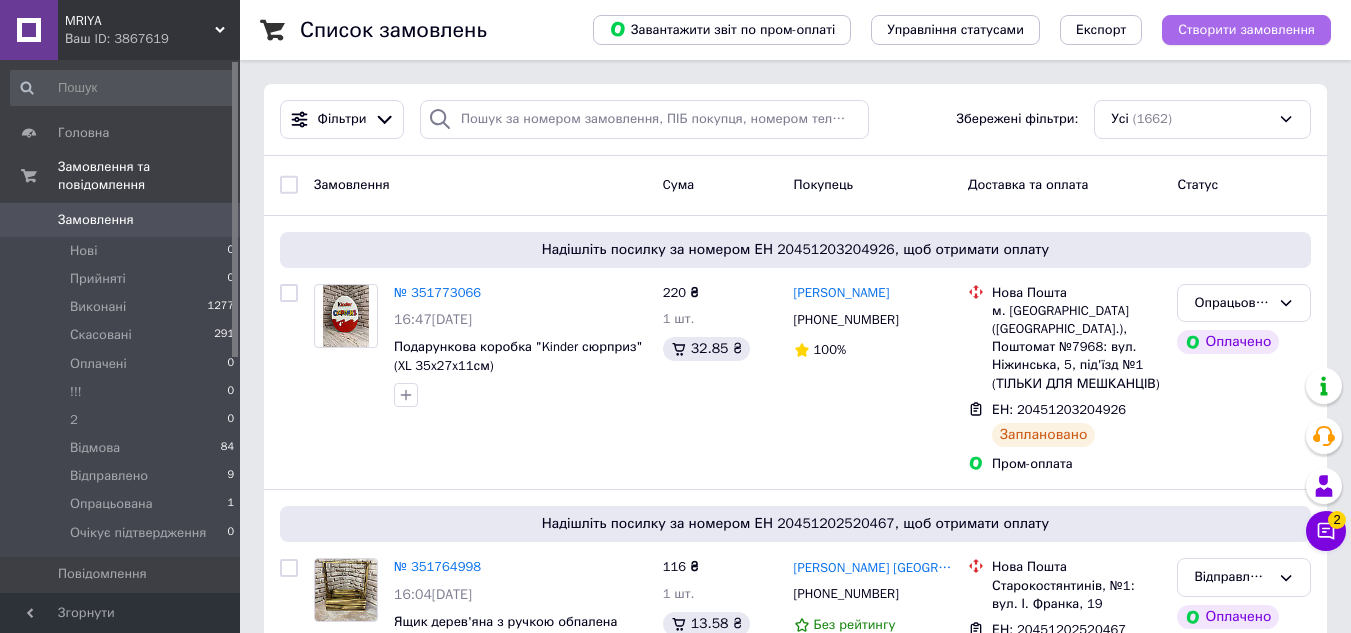 click on "Створити замовлення" at bounding box center (1246, 30) 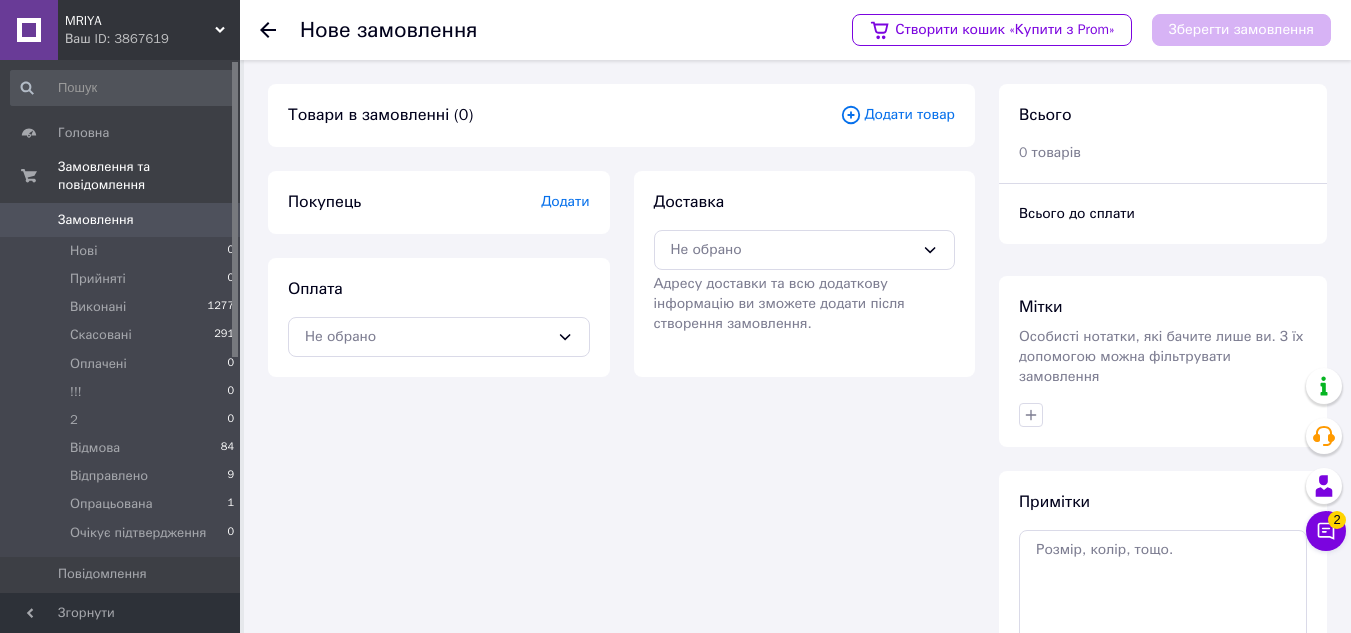 click on "Додати" at bounding box center [565, 201] 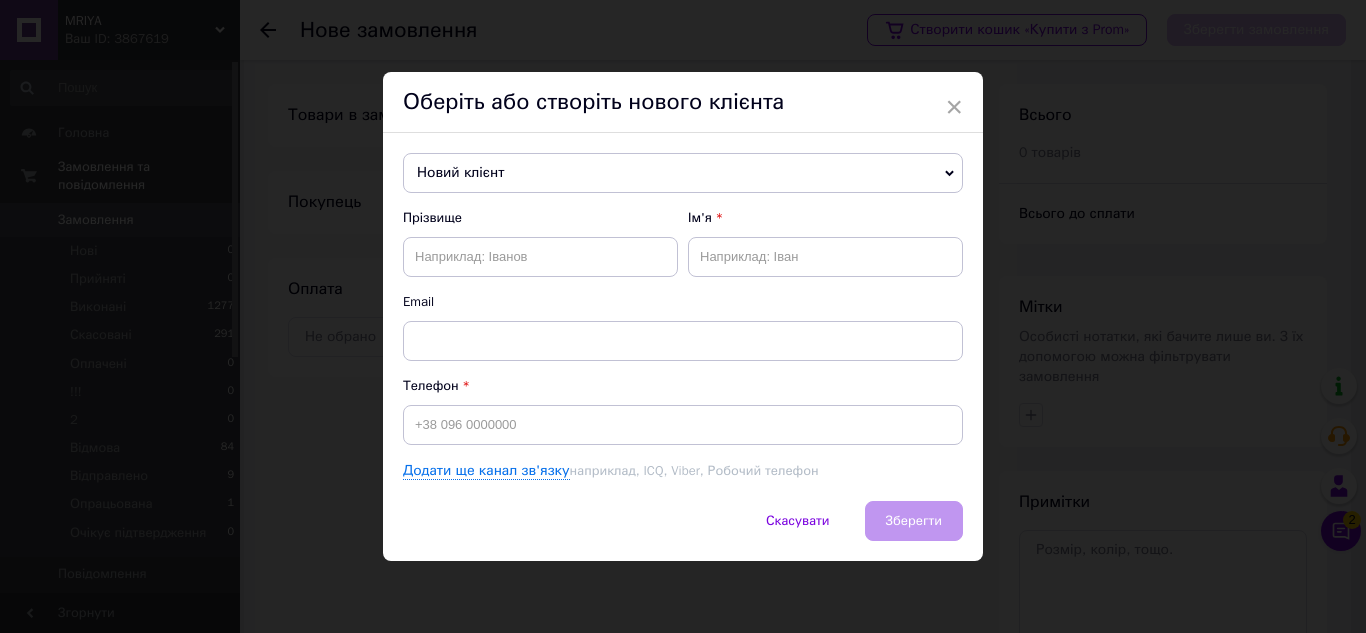 click on "Новий клієнт" at bounding box center (683, 173) 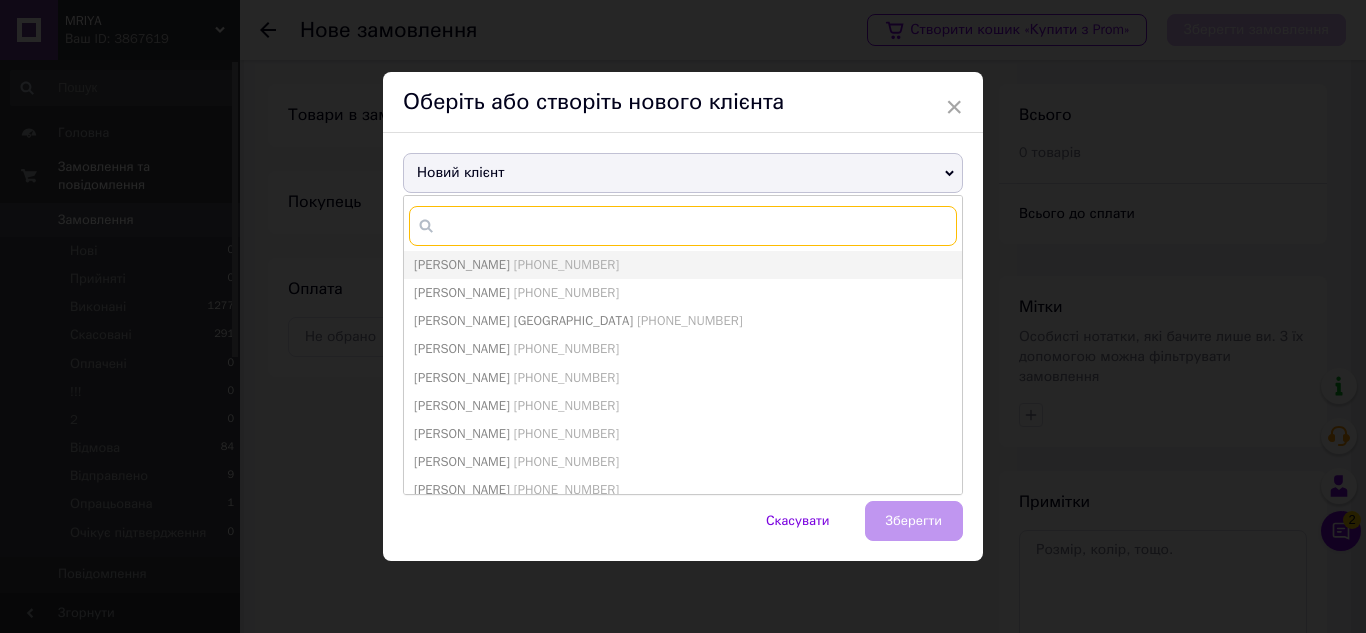 click at bounding box center [683, 226] 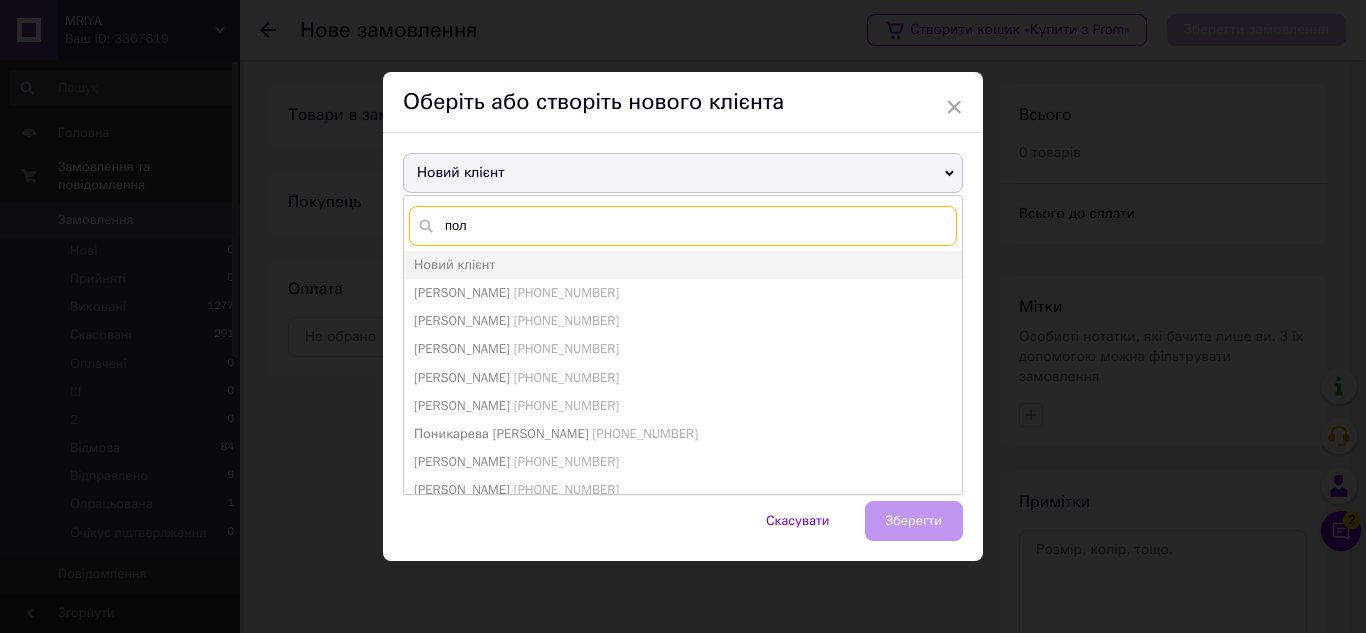 type on "пол" 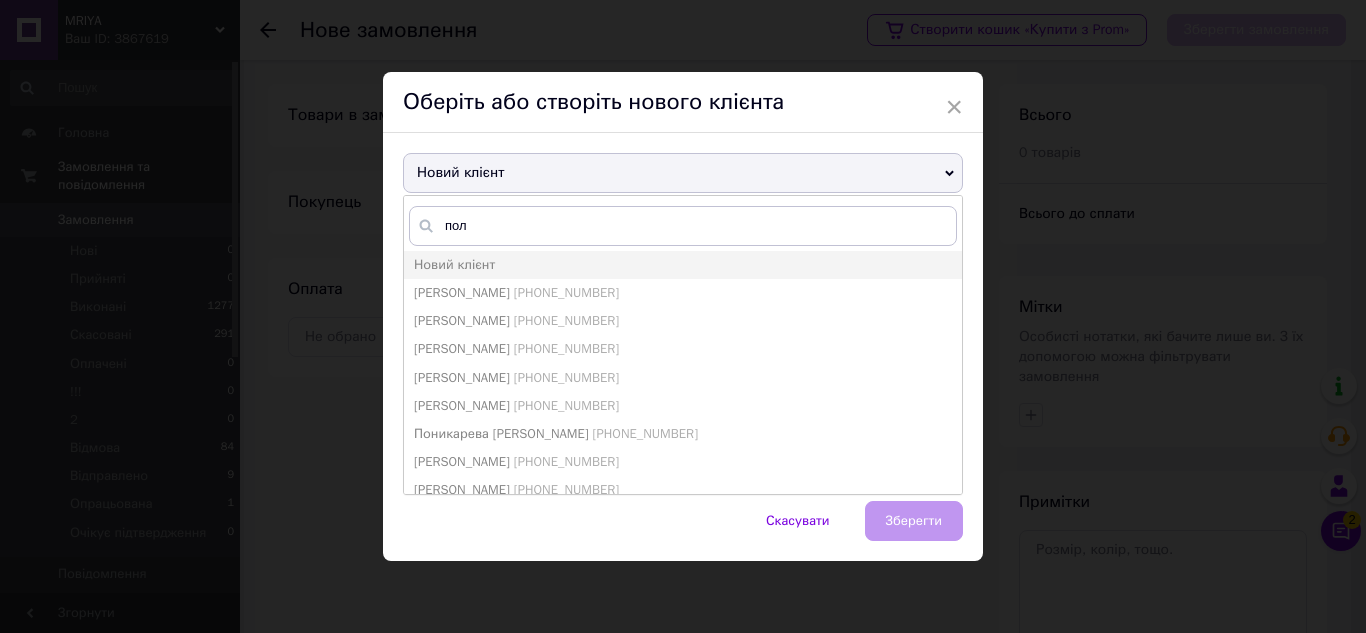 click on "[PERSON_NAME]" at bounding box center (462, 292) 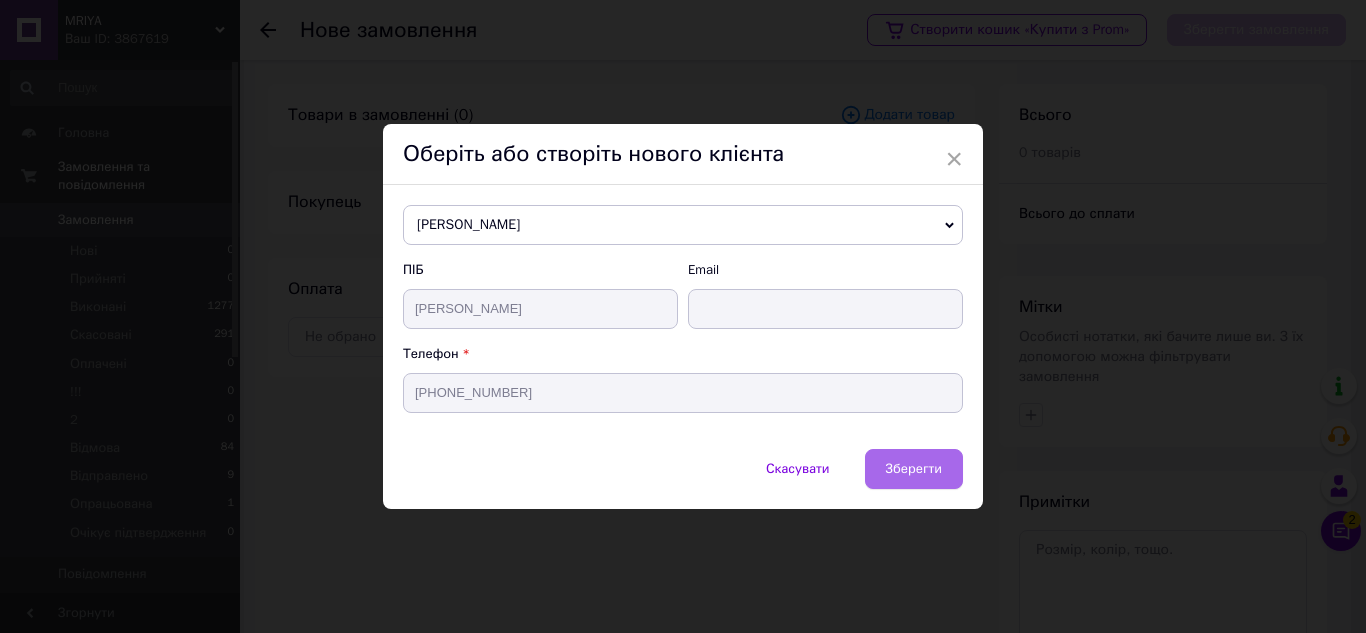 click on "Зберегти" at bounding box center (914, 468) 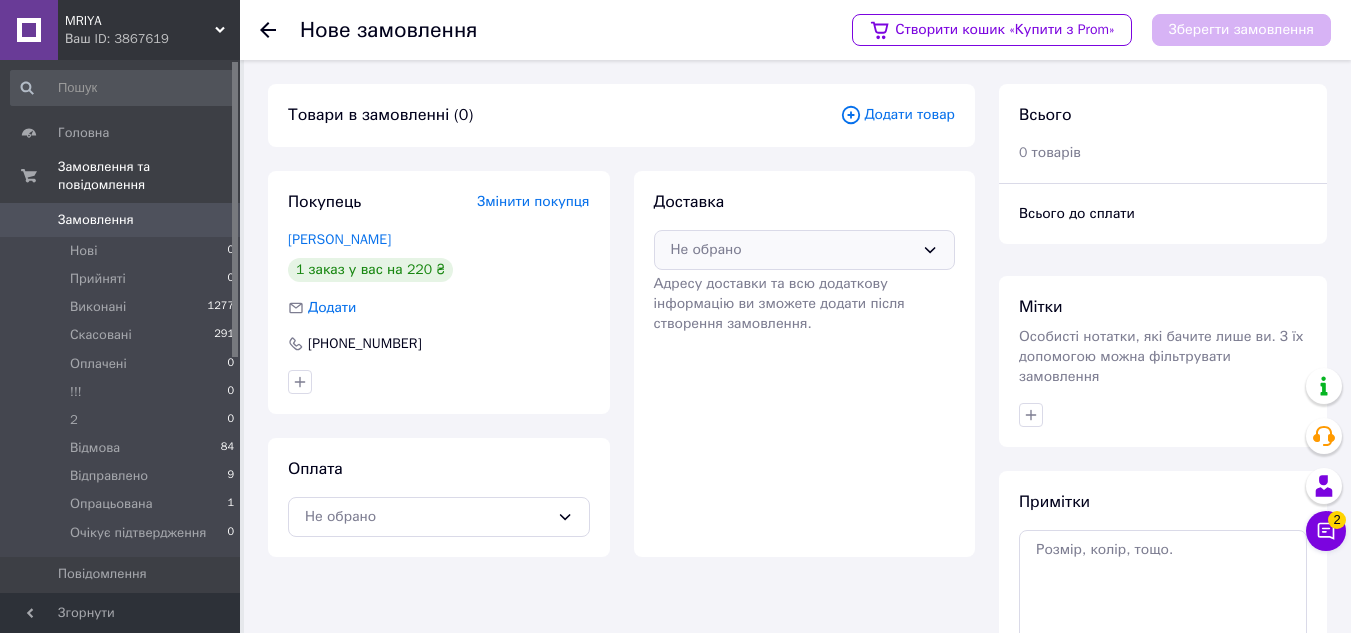 click on "Не обрано" at bounding box center [793, 250] 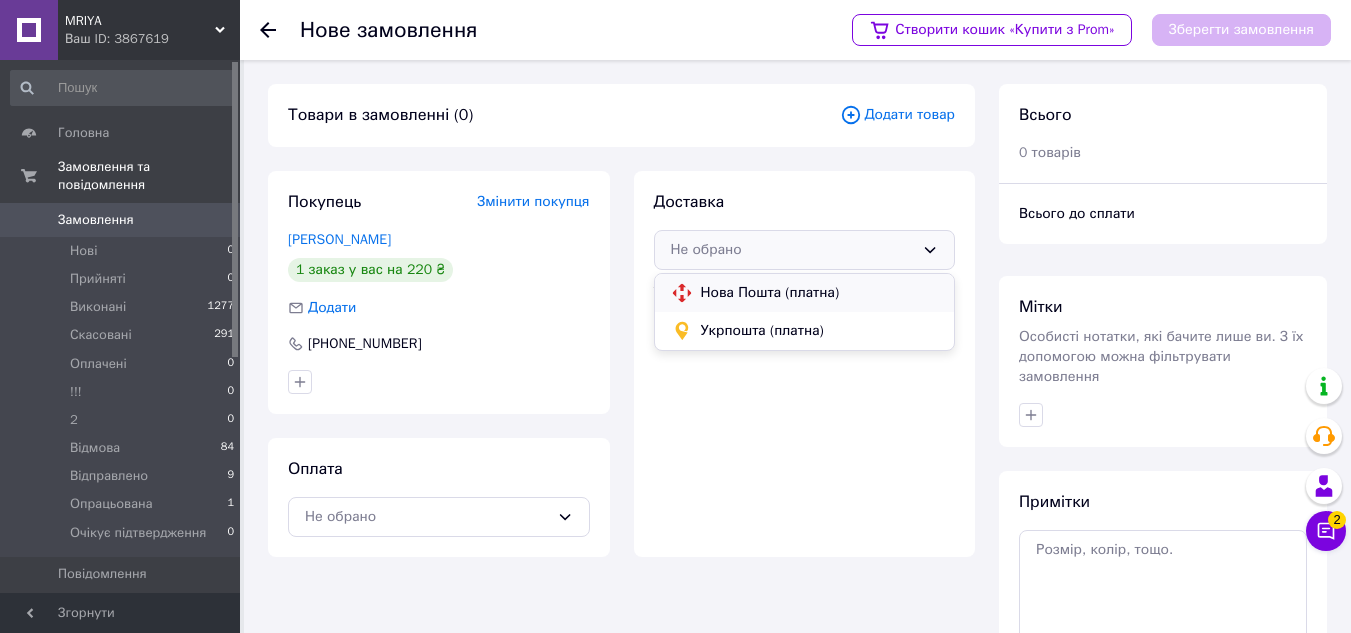 click on "Нова Пошта (платна)" at bounding box center (820, 293) 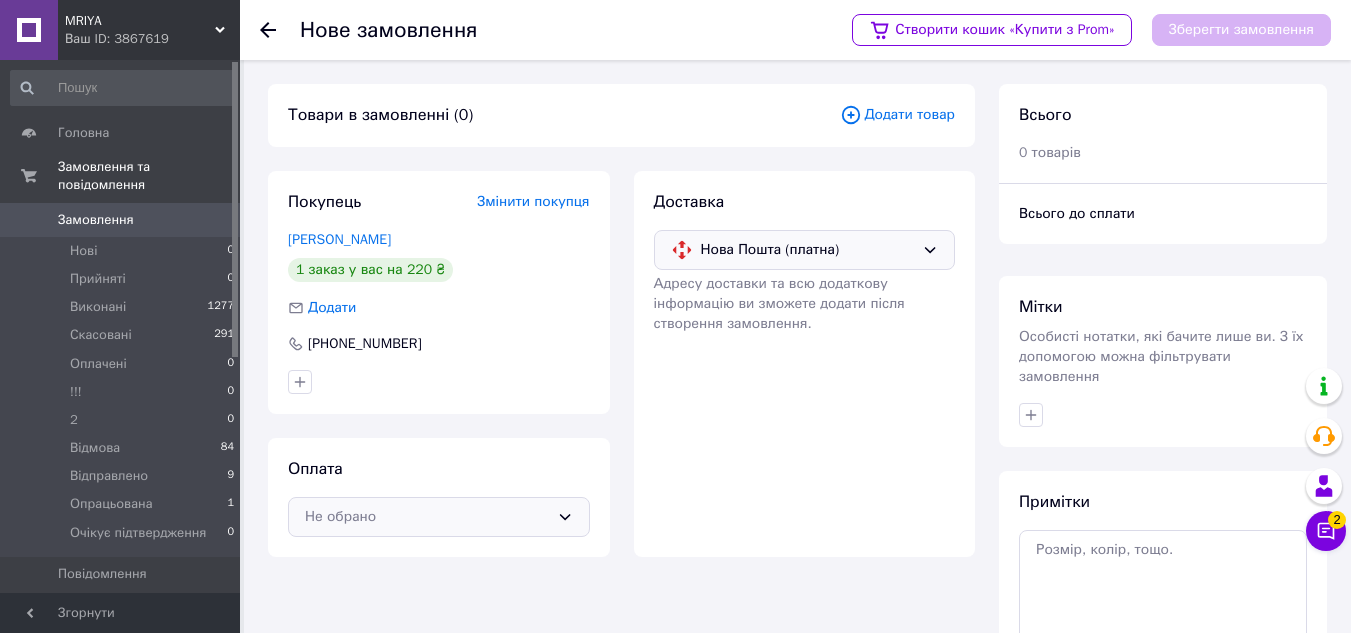 click on "Не обрано" at bounding box center [427, 517] 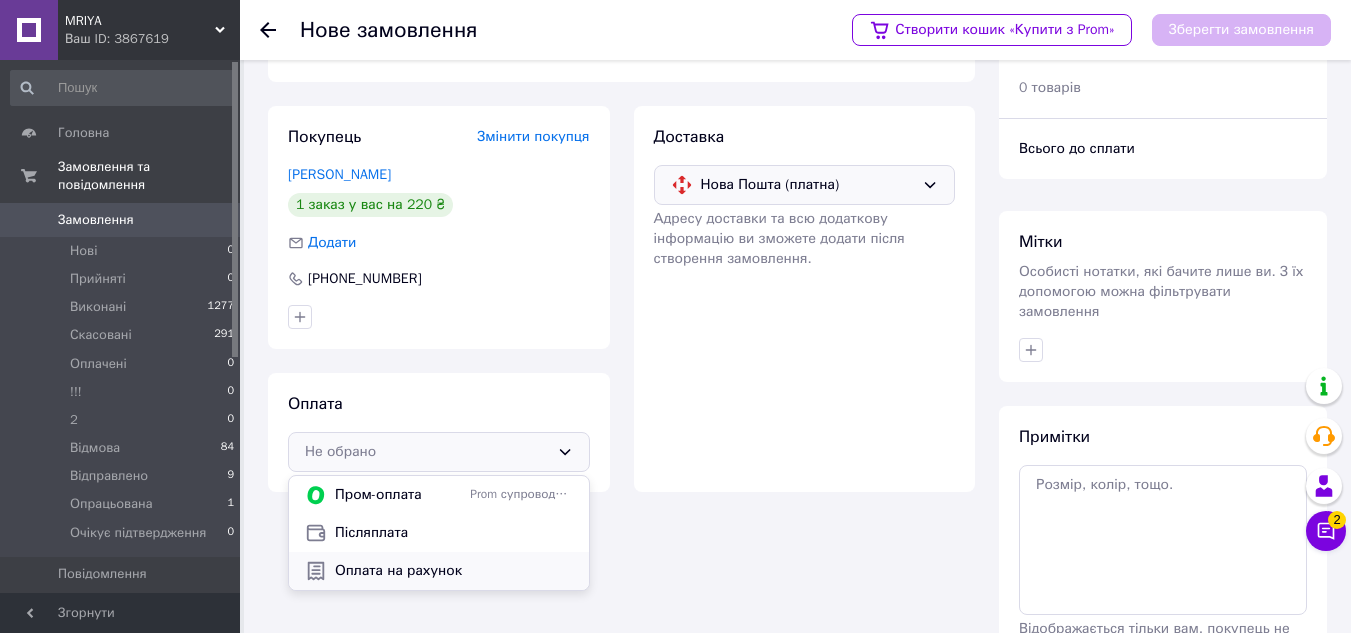 scroll, scrollTop: 100, scrollLeft: 0, axis: vertical 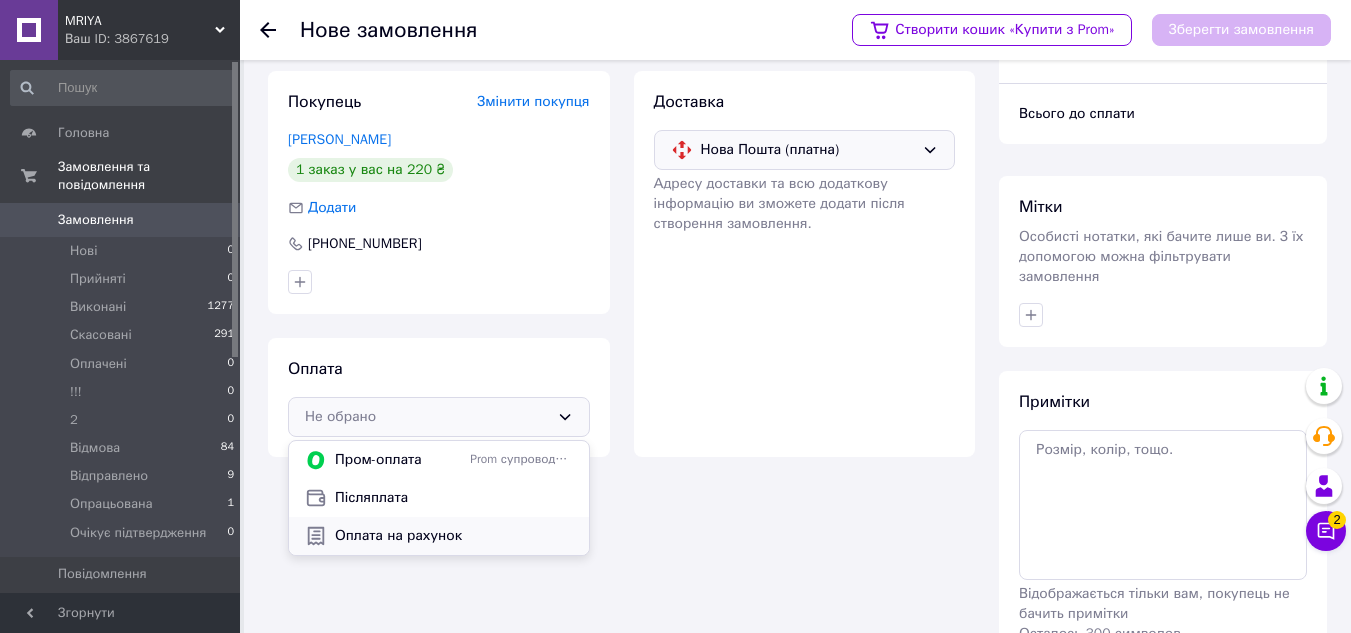 click on "Оплата на рахунок" at bounding box center [454, 536] 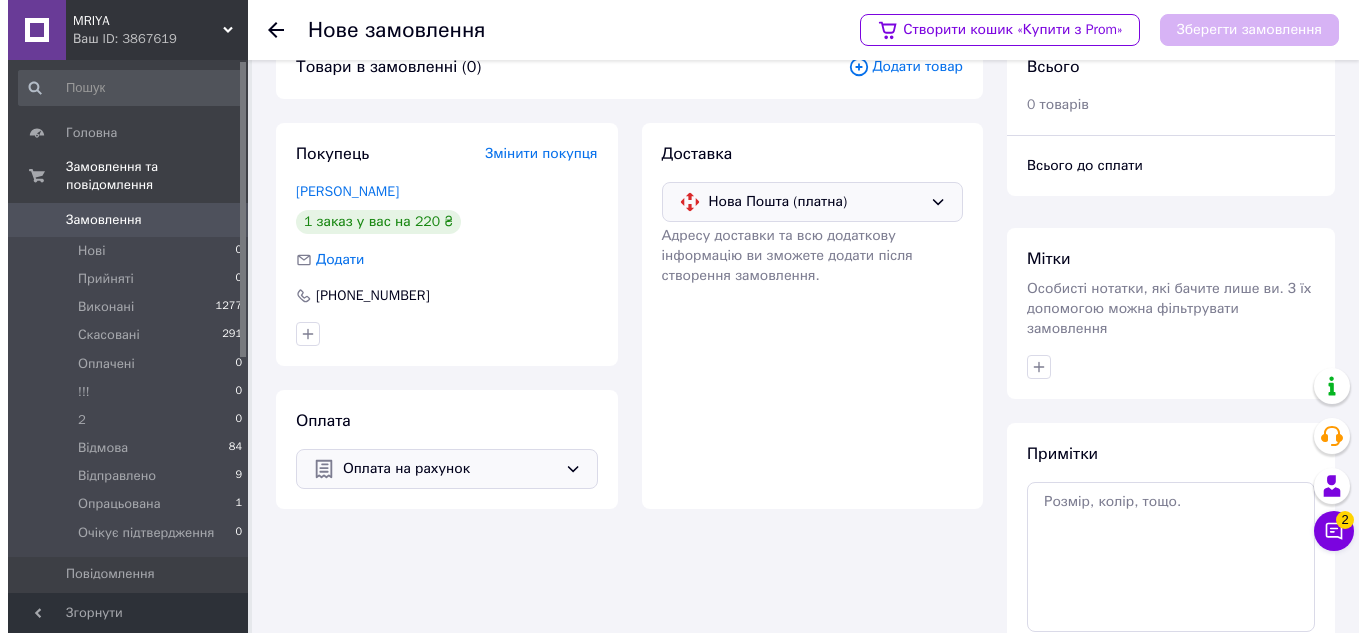scroll, scrollTop: 0, scrollLeft: 0, axis: both 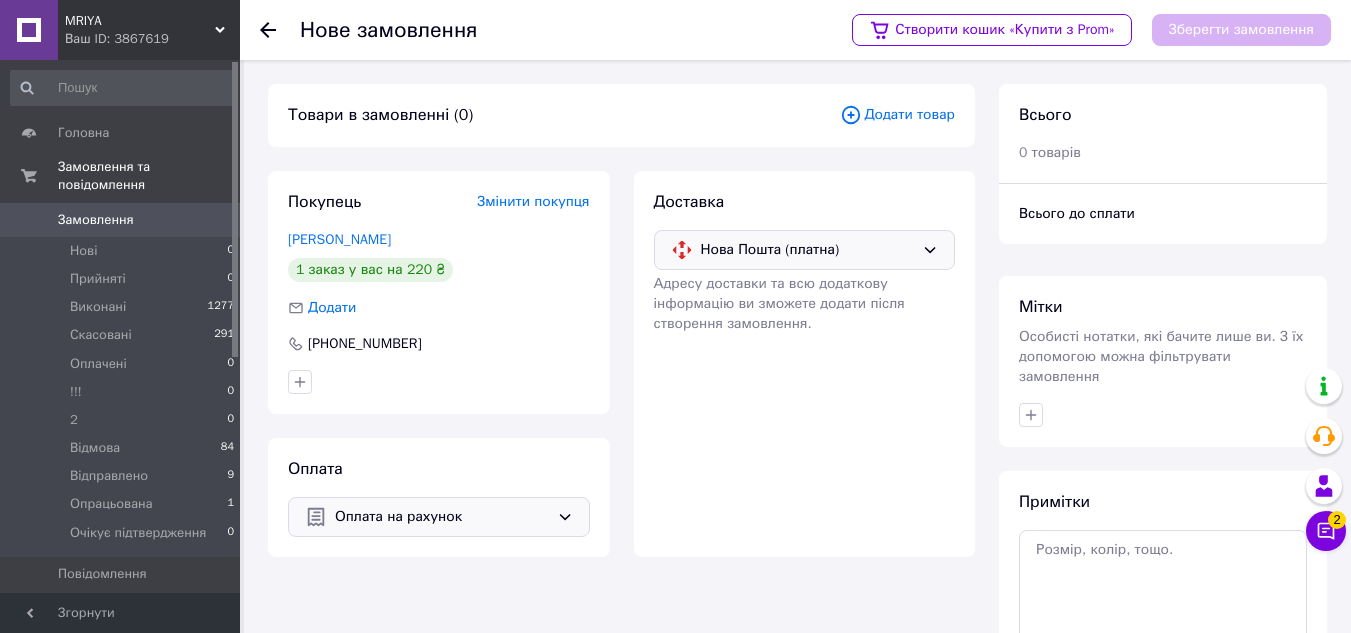 click on "Додати товар" at bounding box center [897, 115] 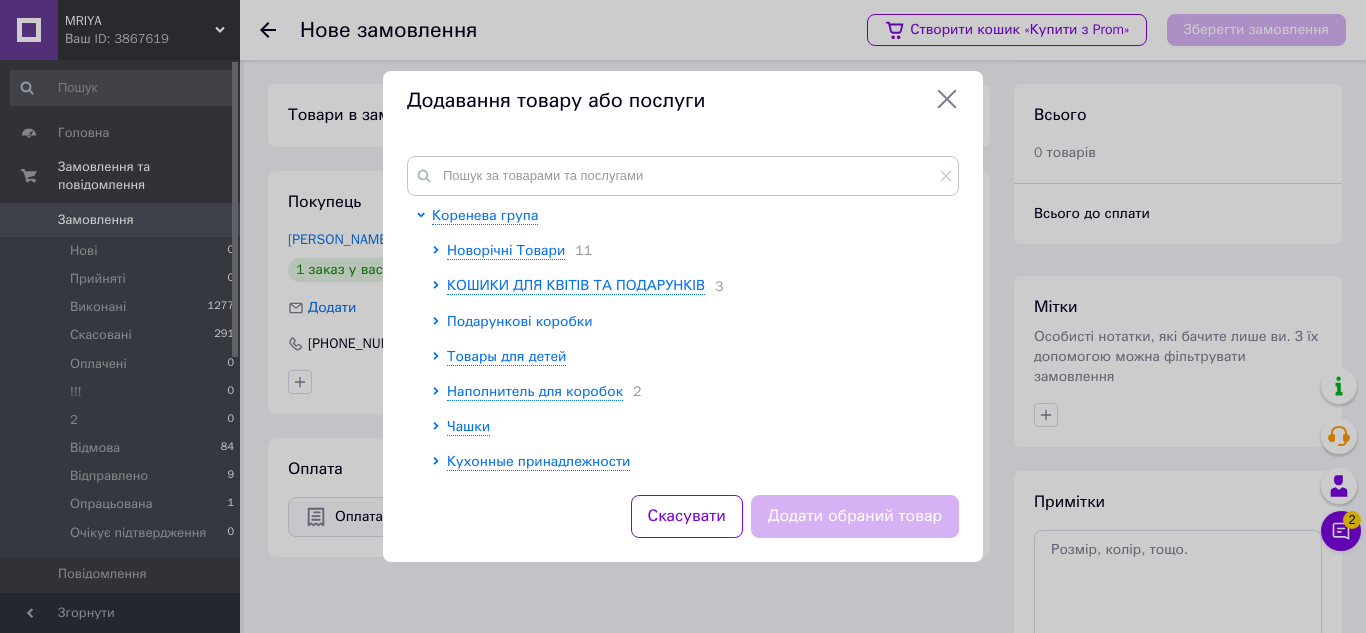 click 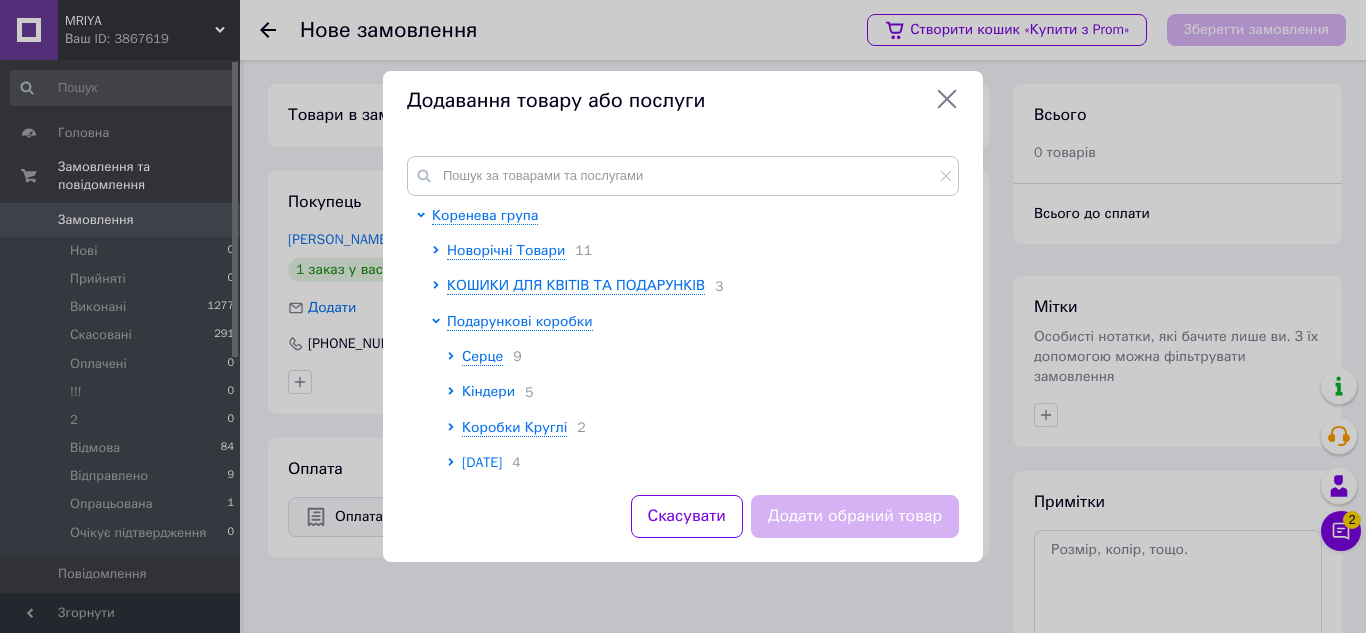 click 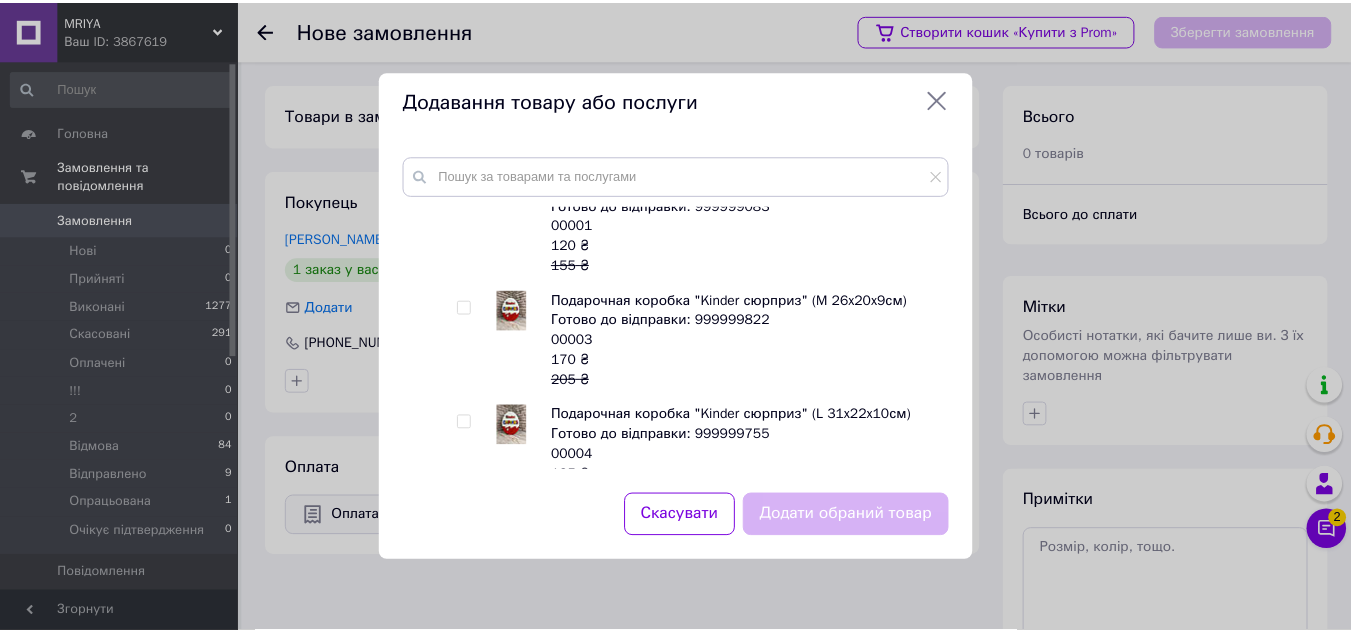 scroll, scrollTop: 400, scrollLeft: 0, axis: vertical 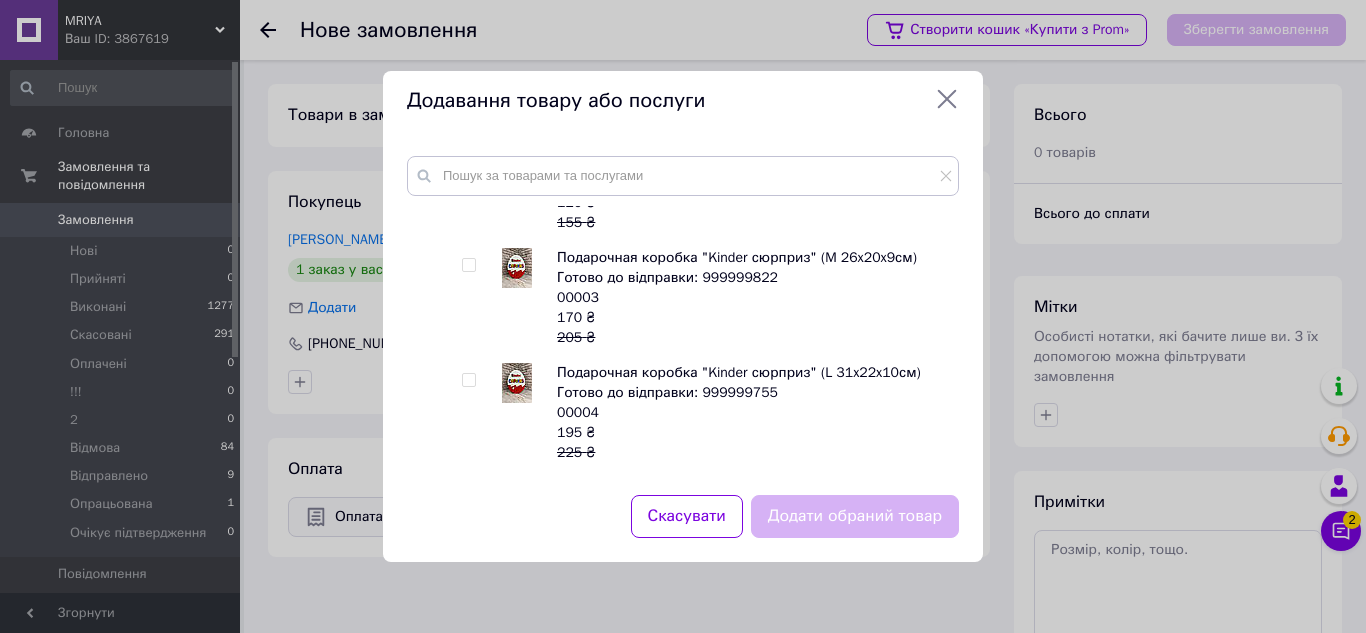 click at bounding box center (468, 265) 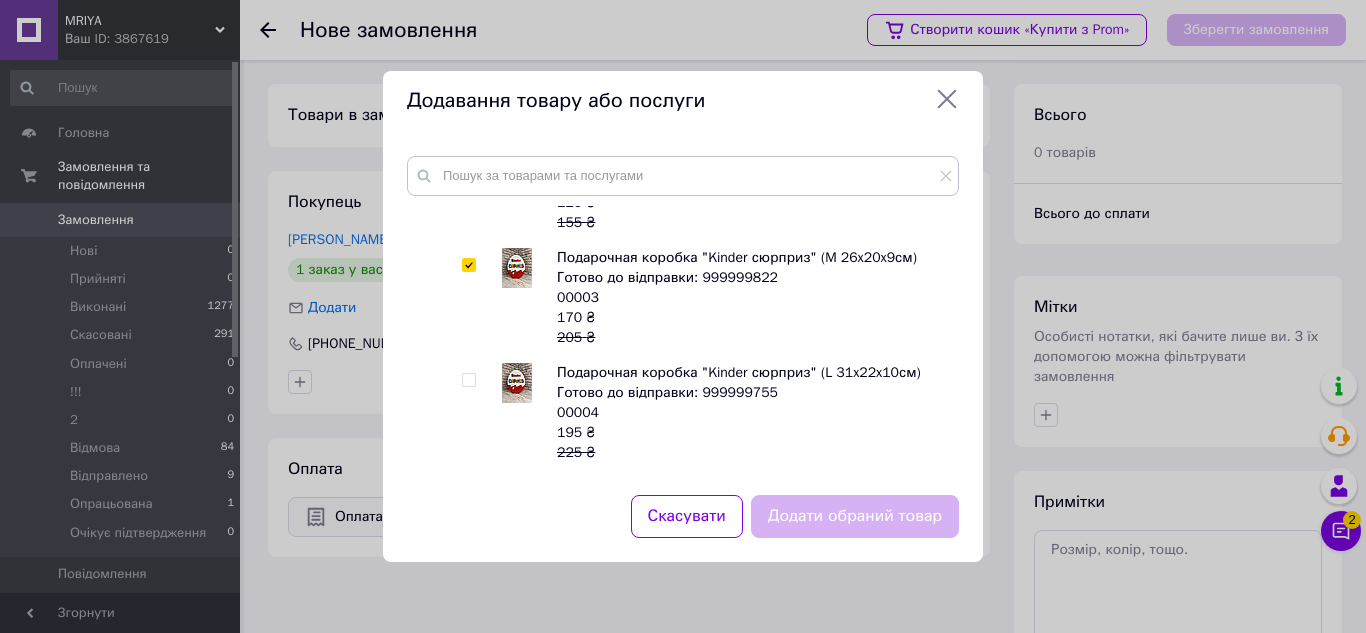 checkbox on "true" 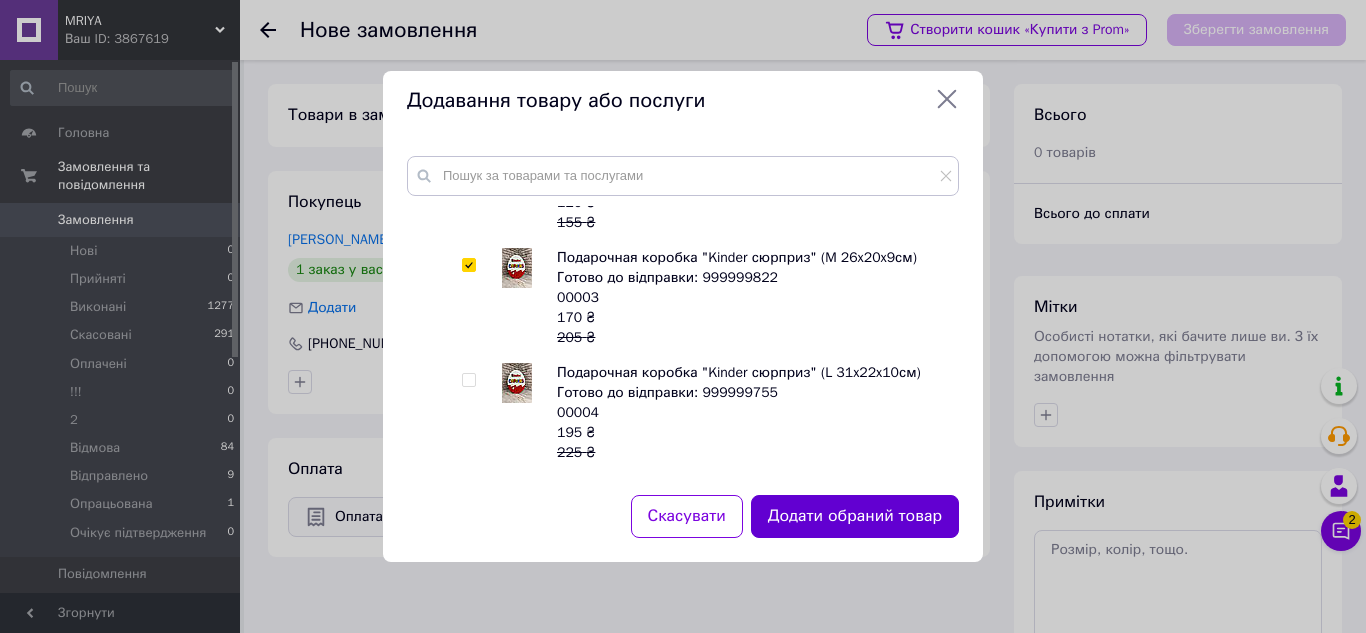 click on "Додати обраний товар" at bounding box center [855, 516] 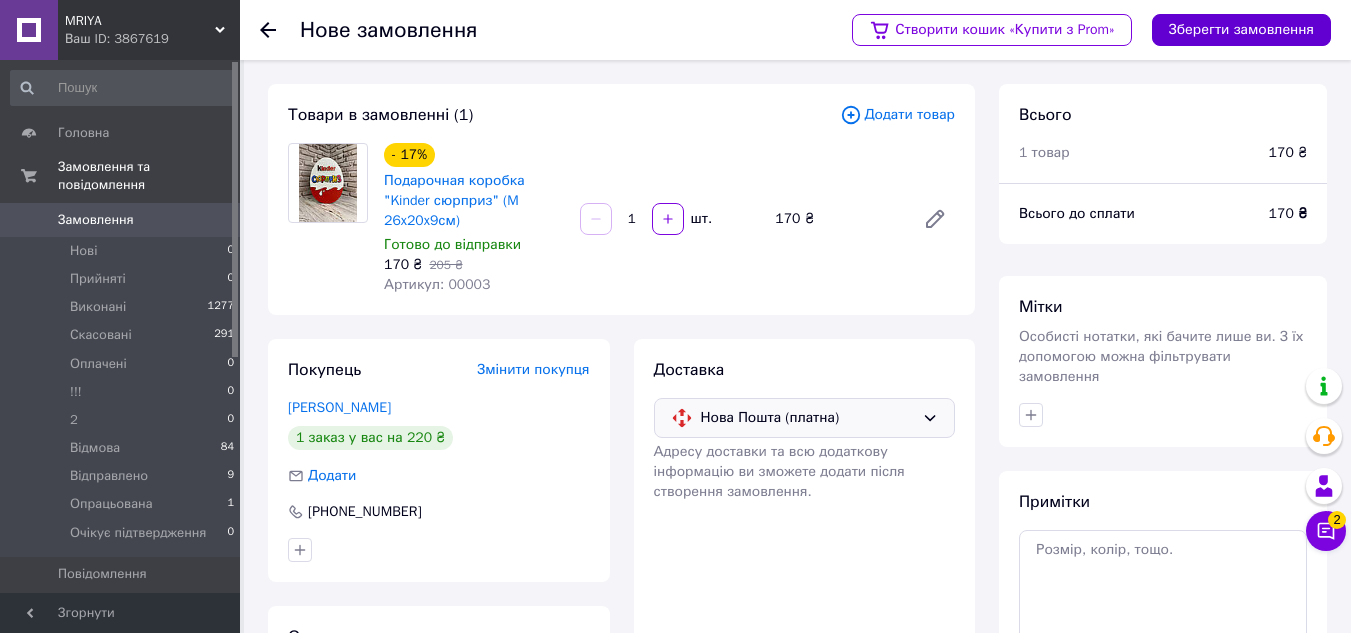 click on "Зберегти замовлення" at bounding box center [1241, 30] 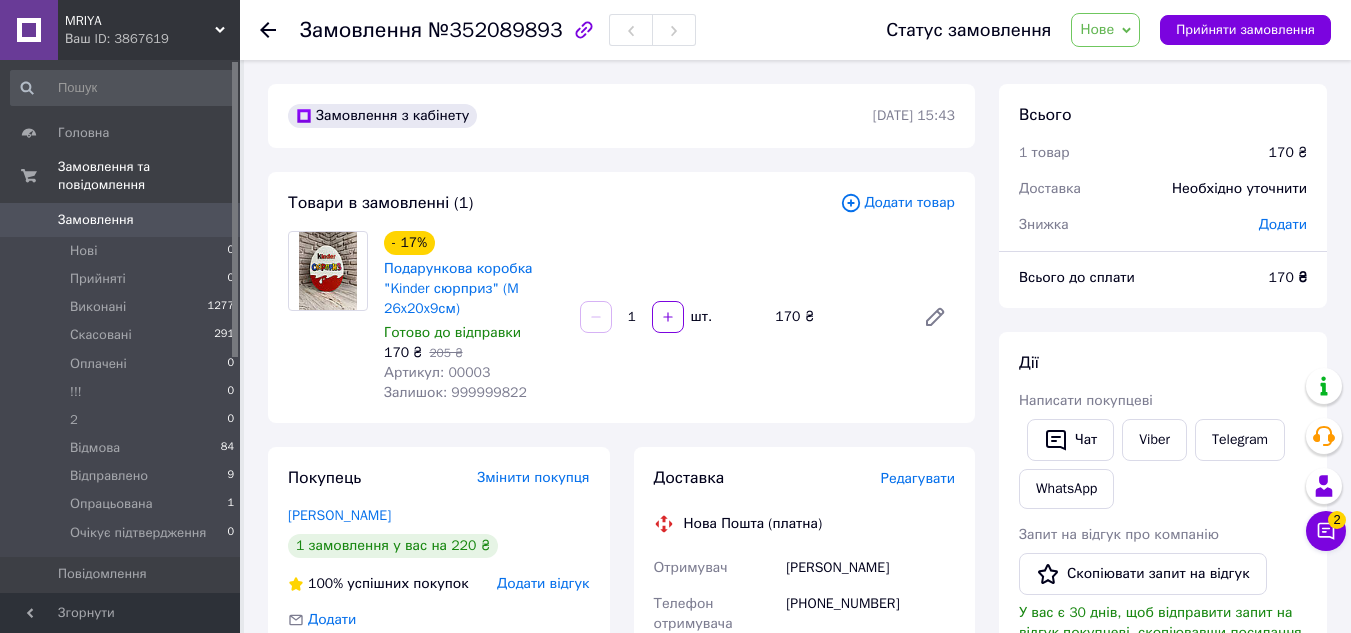 click on "Нове" at bounding box center [1097, 29] 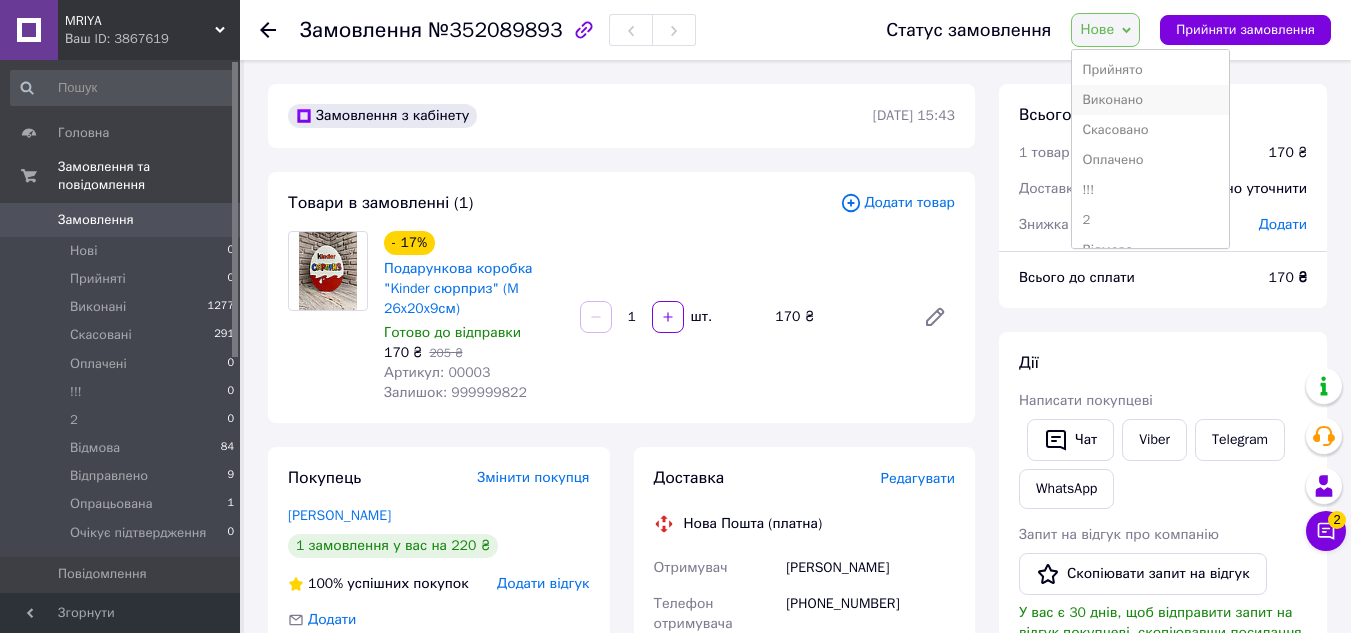 click on "Виконано" at bounding box center [1150, 100] 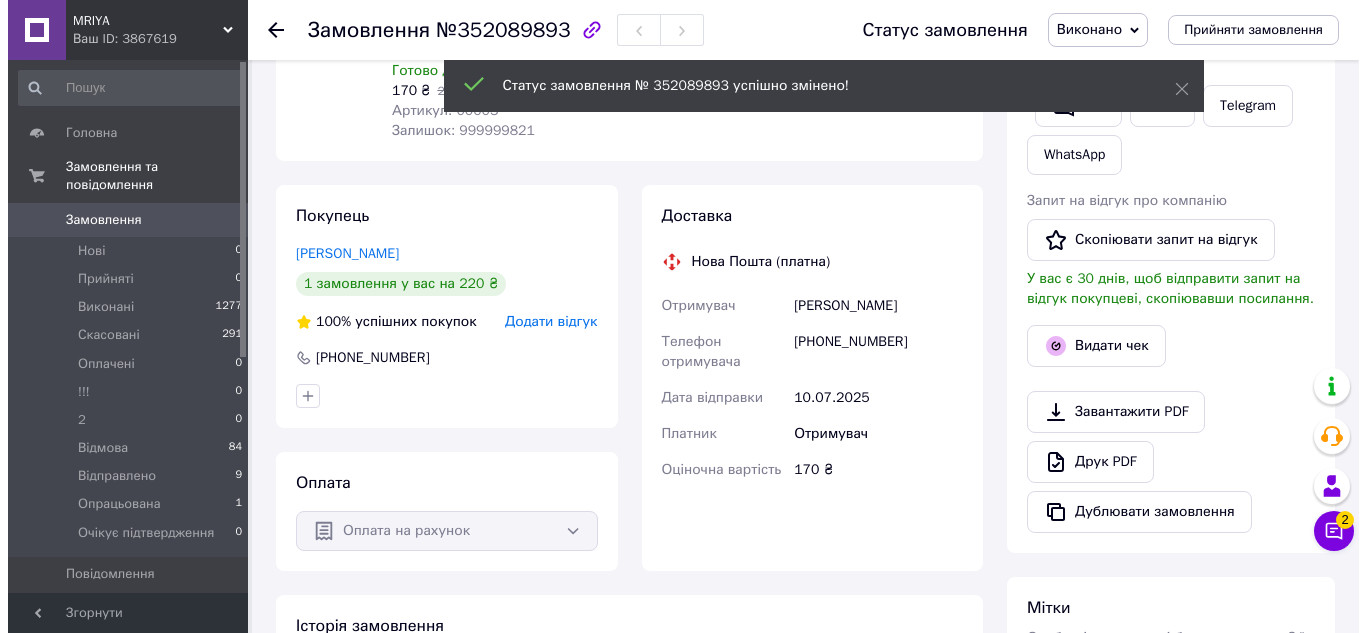 scroll, scrollTop: 300, scrollLeft: 0, axis: vertical 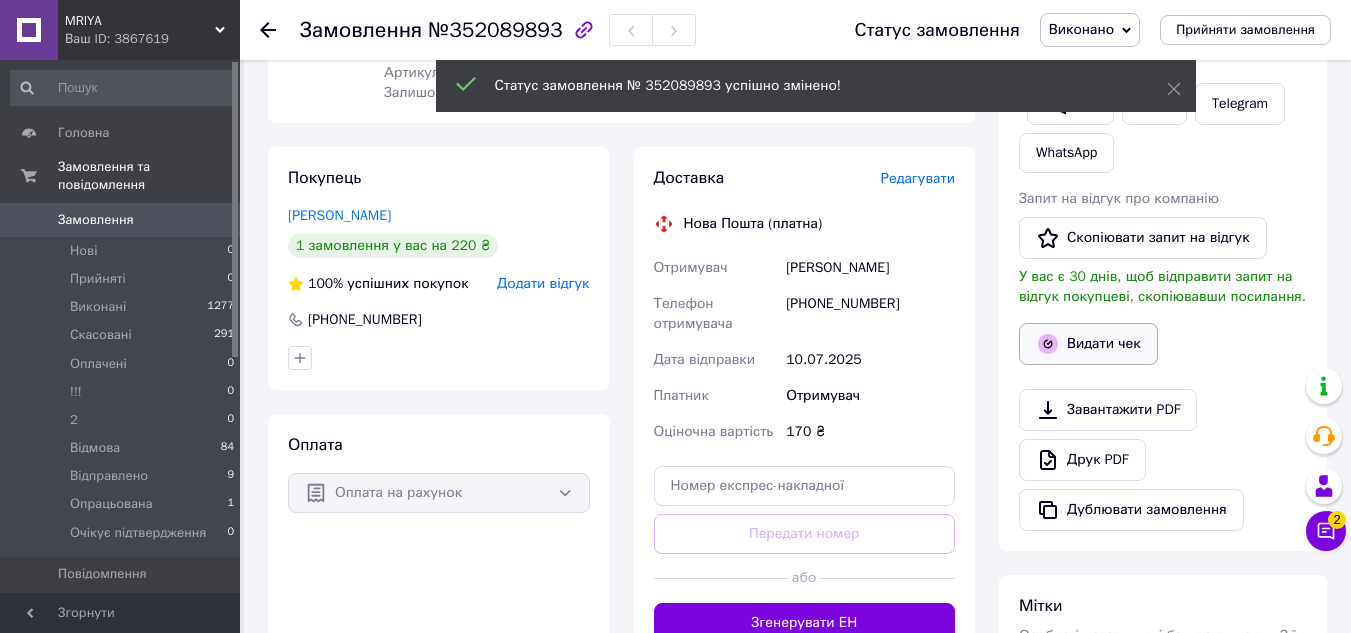 click on "Видати чек" at bounding box center (1088, 344) 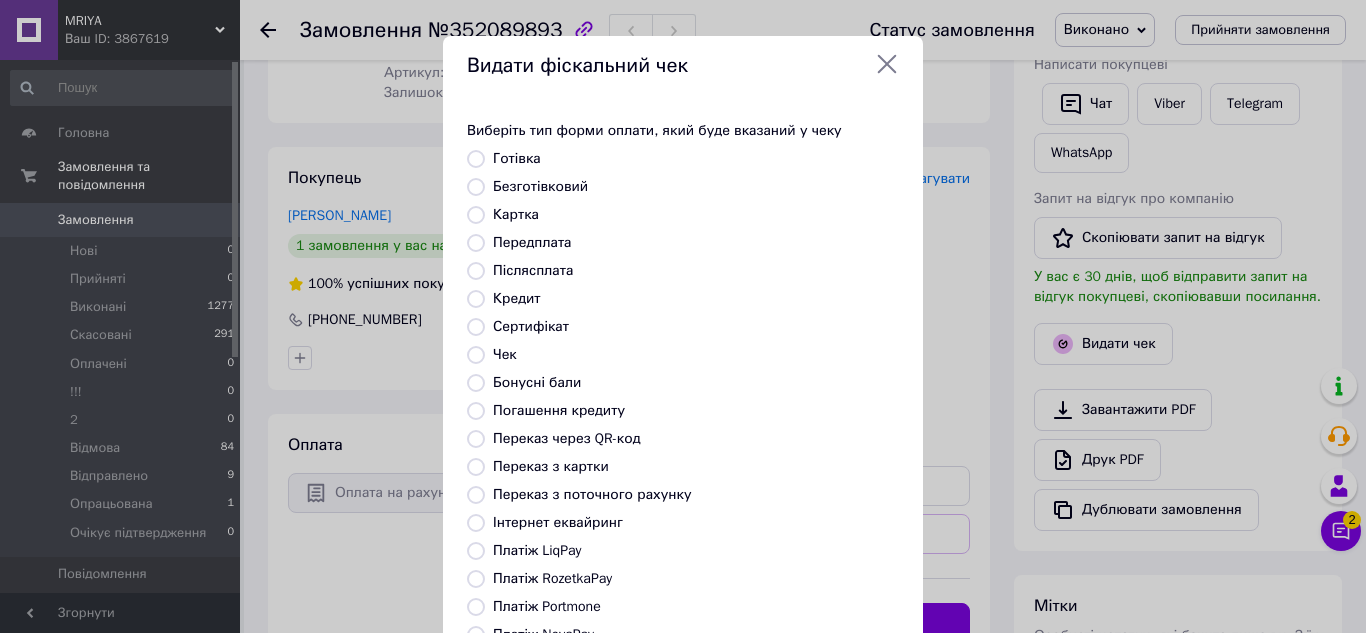click on "Безготівковий" at bounding box center [540, 186] 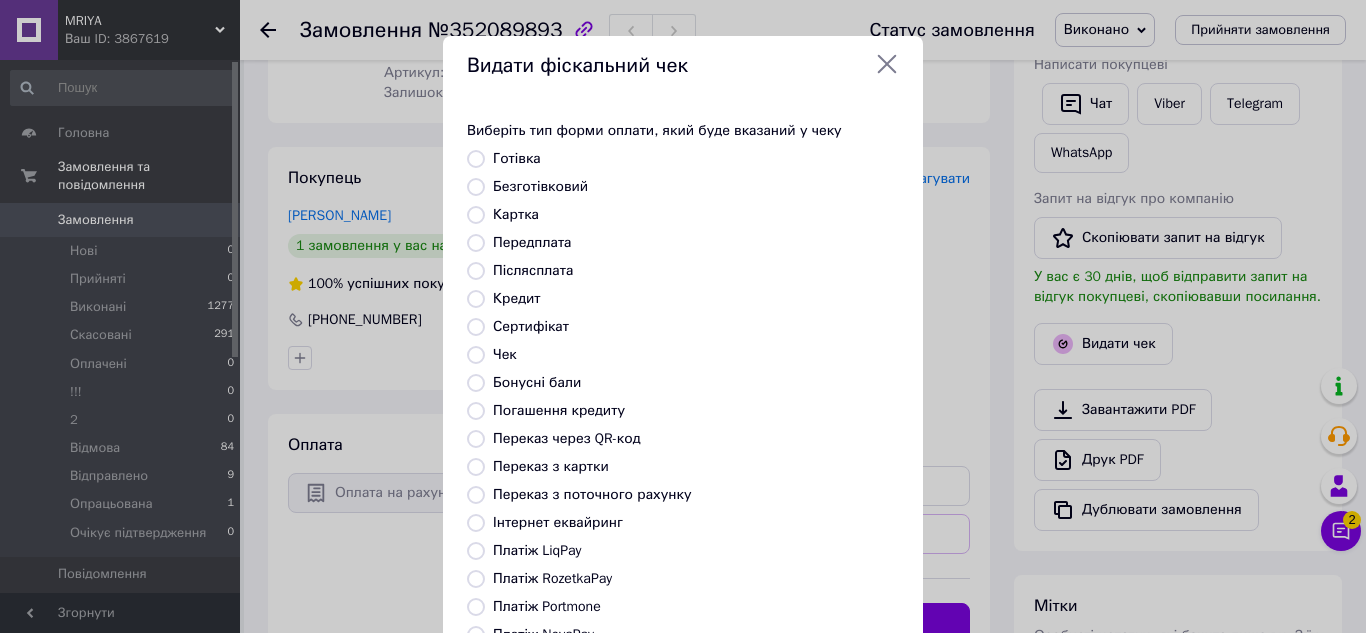 click on "Безготівковий" at bounding box center [476, 187] 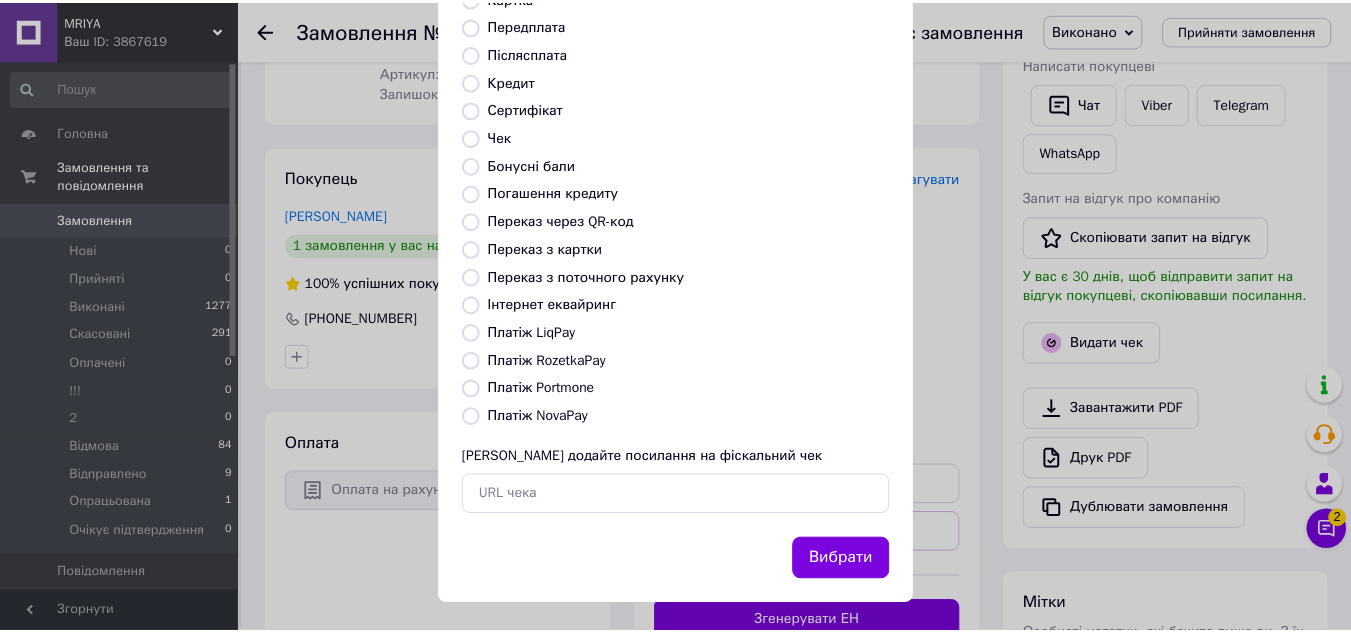 scroll, scrollTop: 226, scrollLeft: 0, axis: vertical 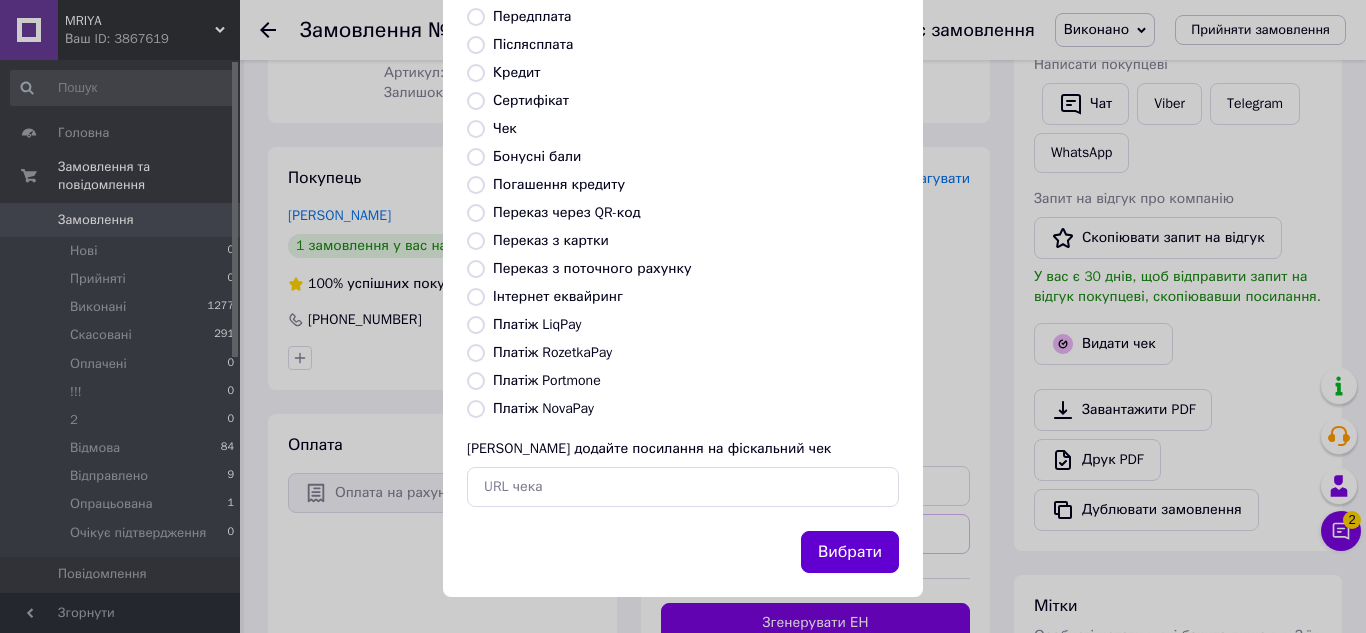 click on "Вибрати" at bounding box center (850, 552) 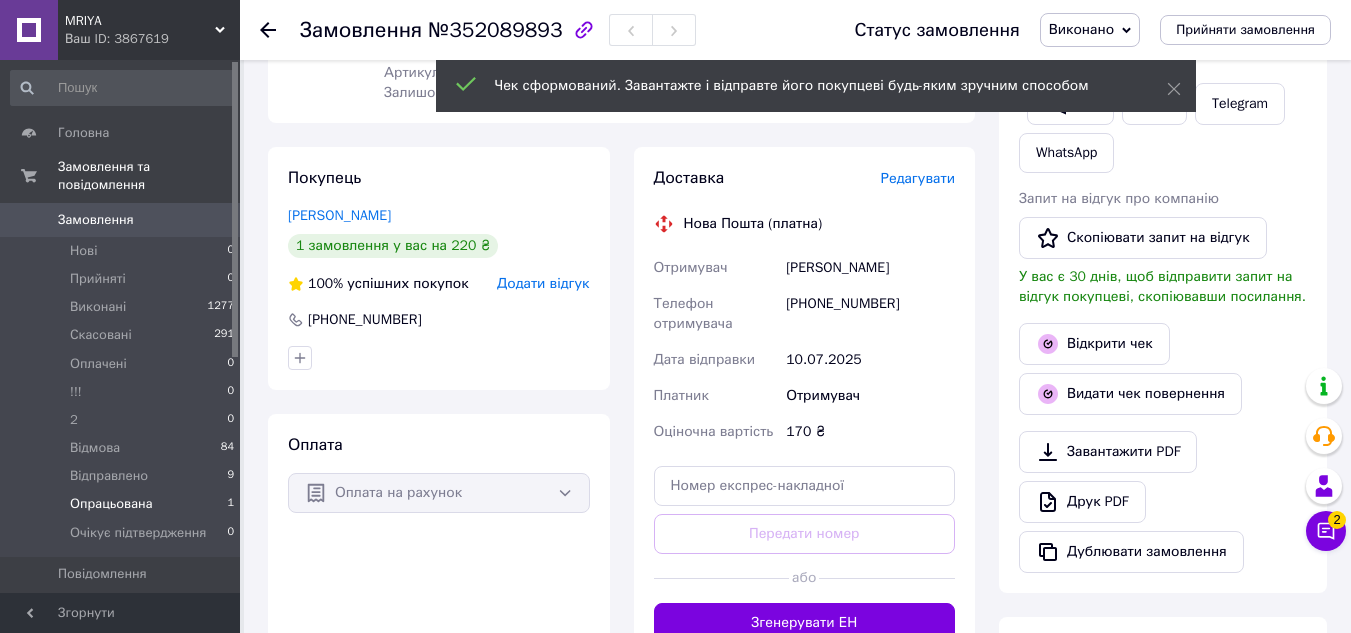 click on "Опрацьована 1" at bounding box center (123, 504) 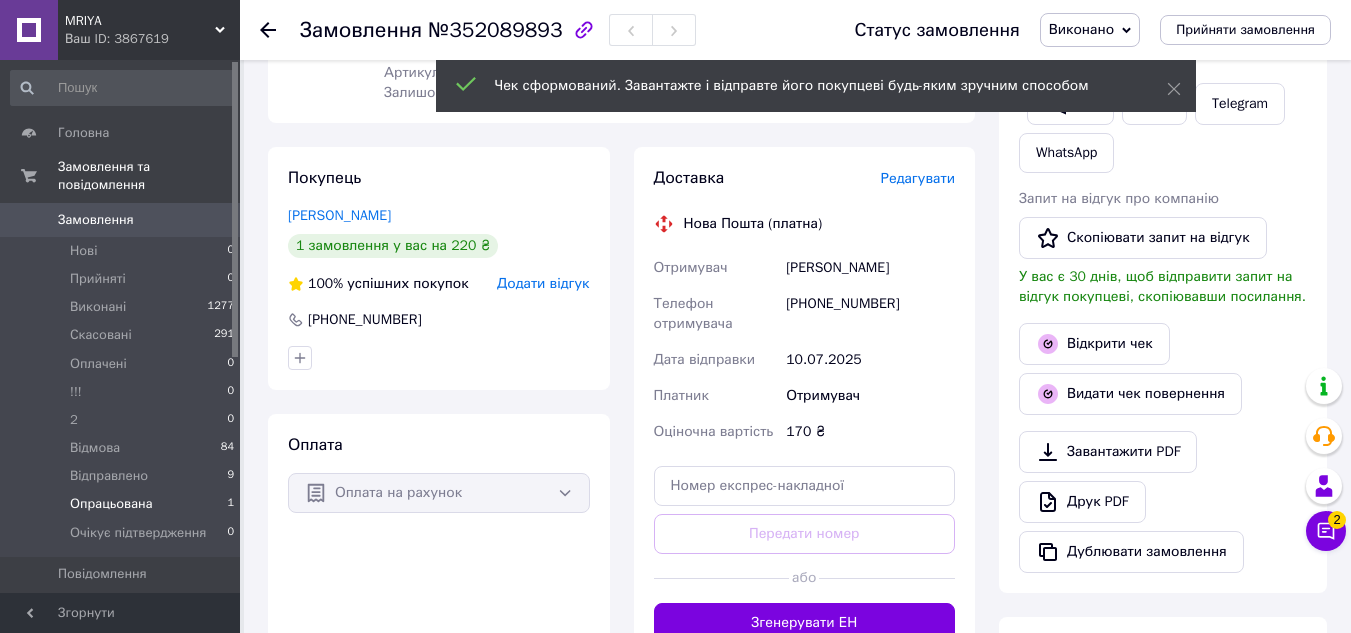 scroll, scrollTop: 0, scrollLeft: 0, axis: both 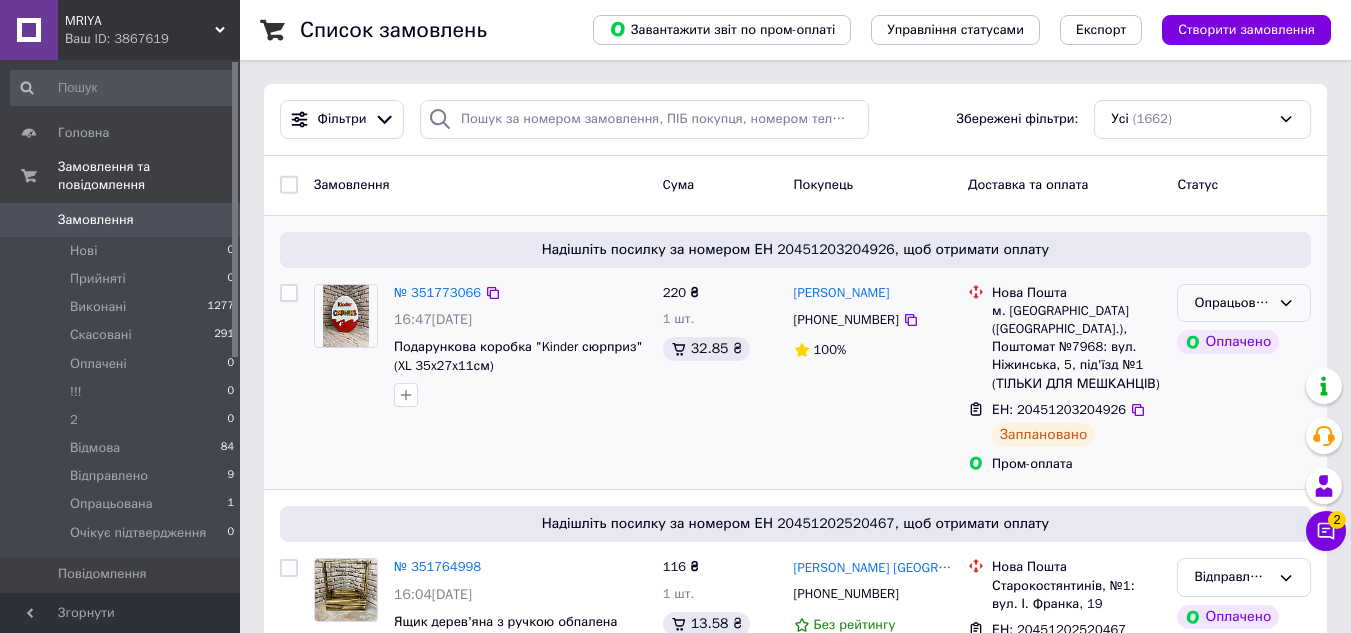 click on "Опрацьована" at bounding box center (1244, 303) 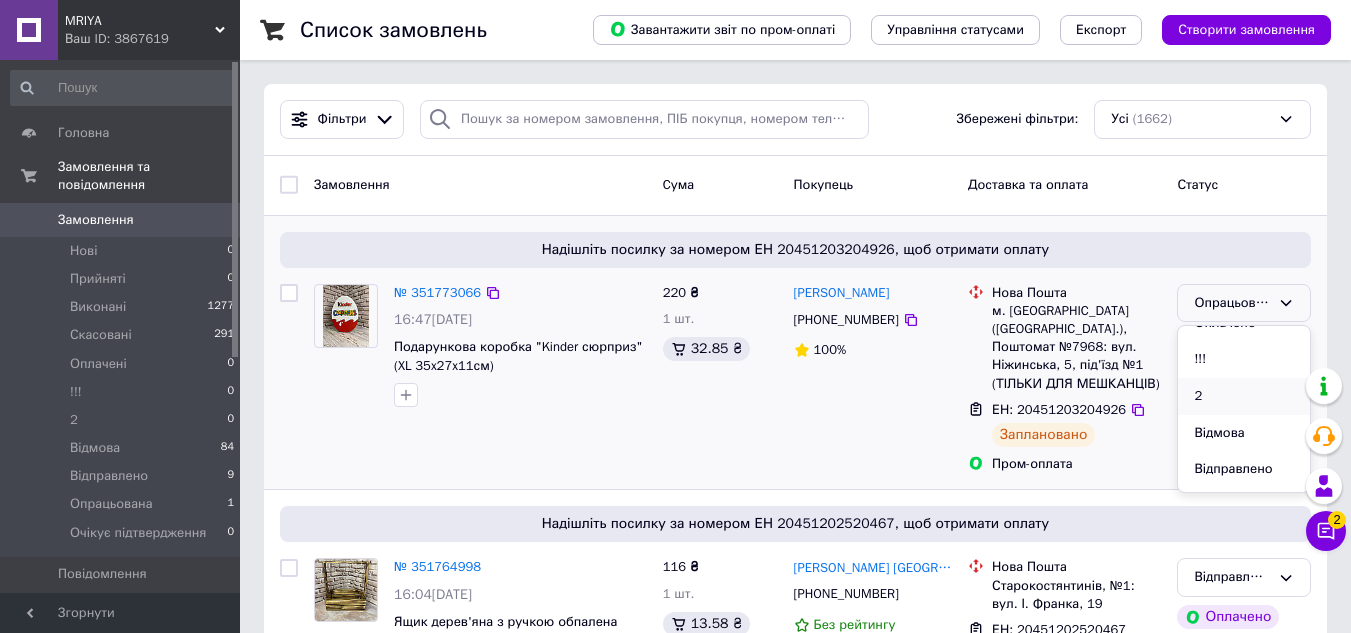 scroll, scrollTop: 184, scrollLeft: 0, axis: vertical 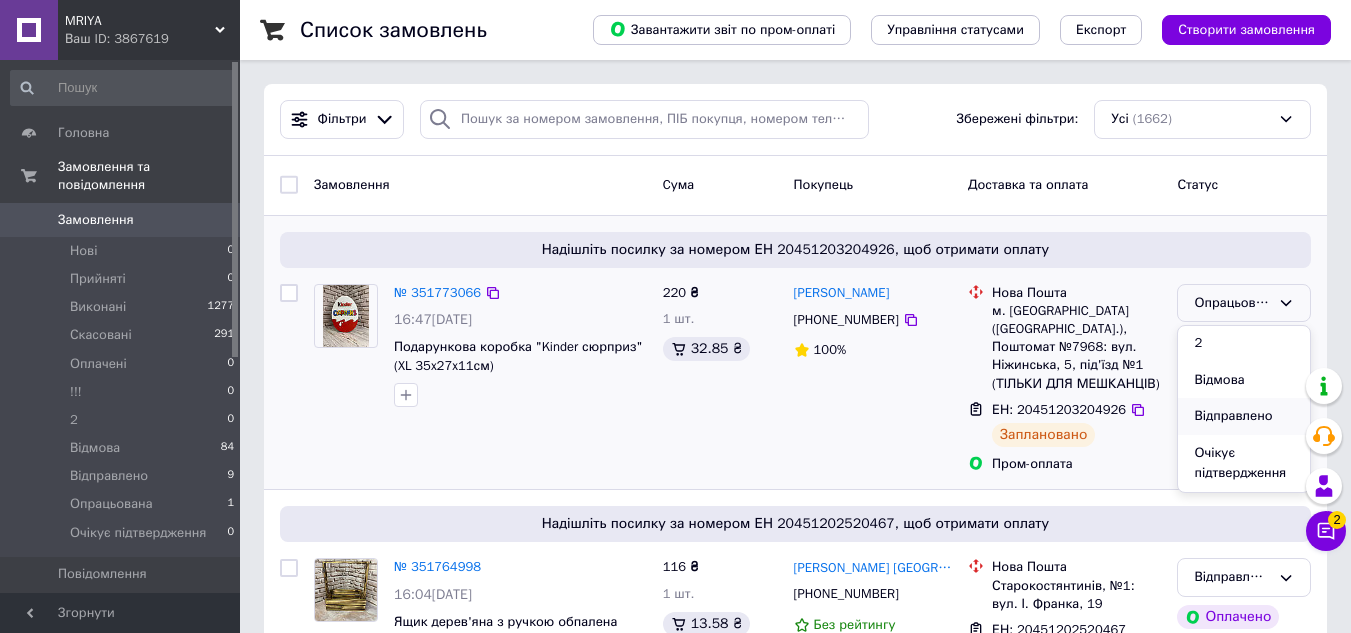 click on "Відправлено" at bounding box center (1244, 416) 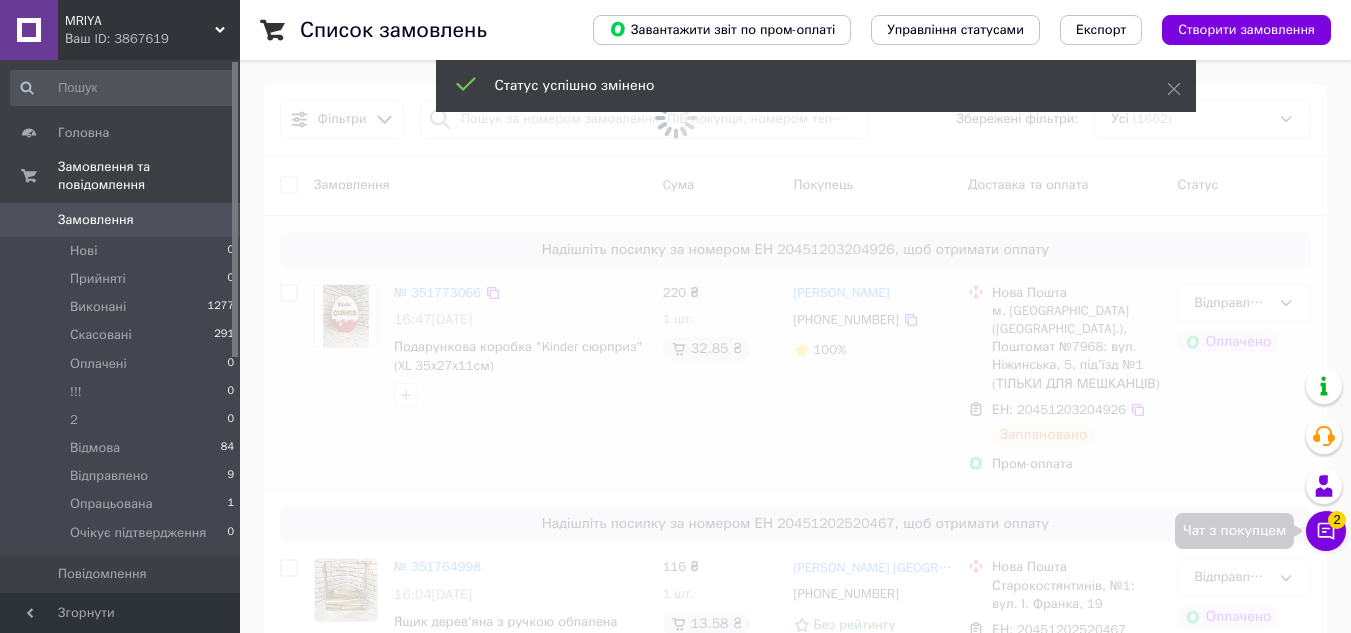 click 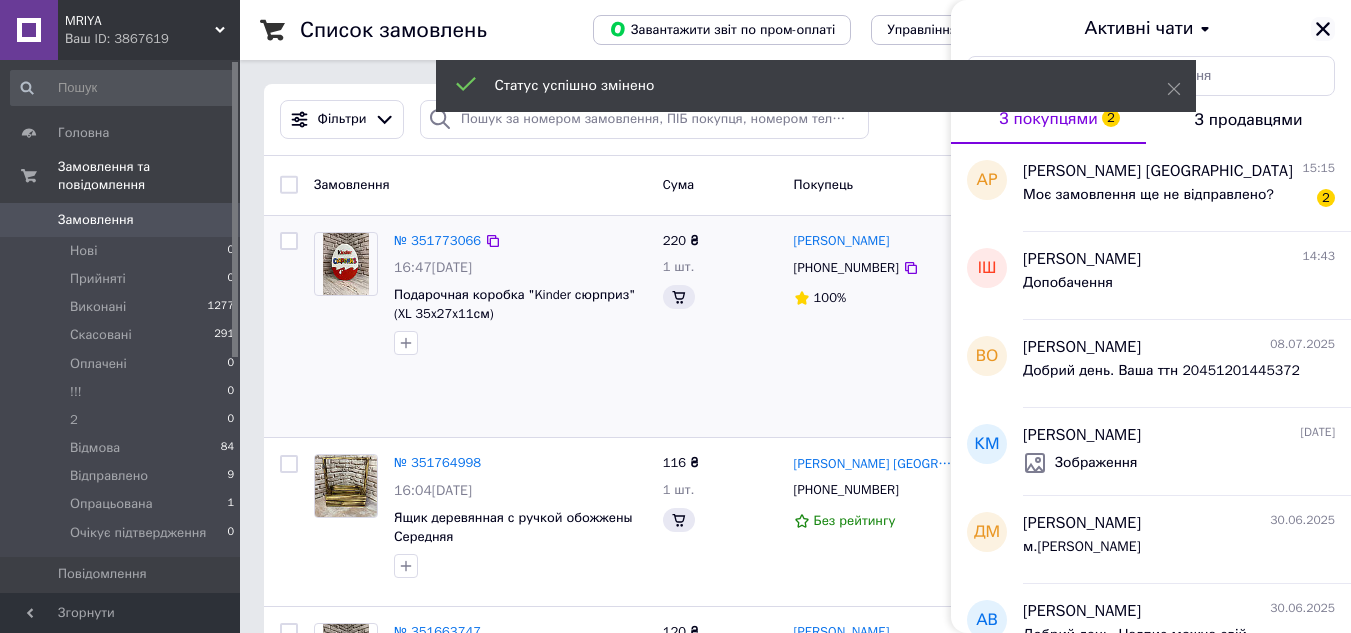 click 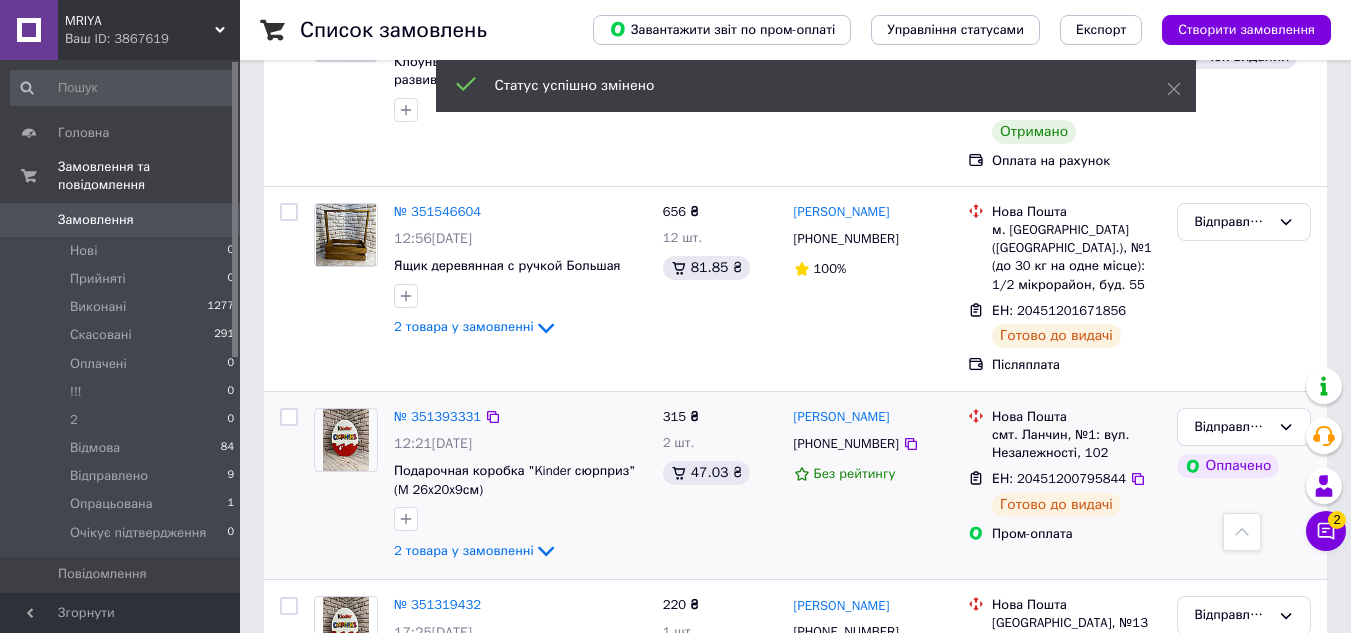 scroll, scrollTop: 1000, scrollLeft: 0, axis: vertical 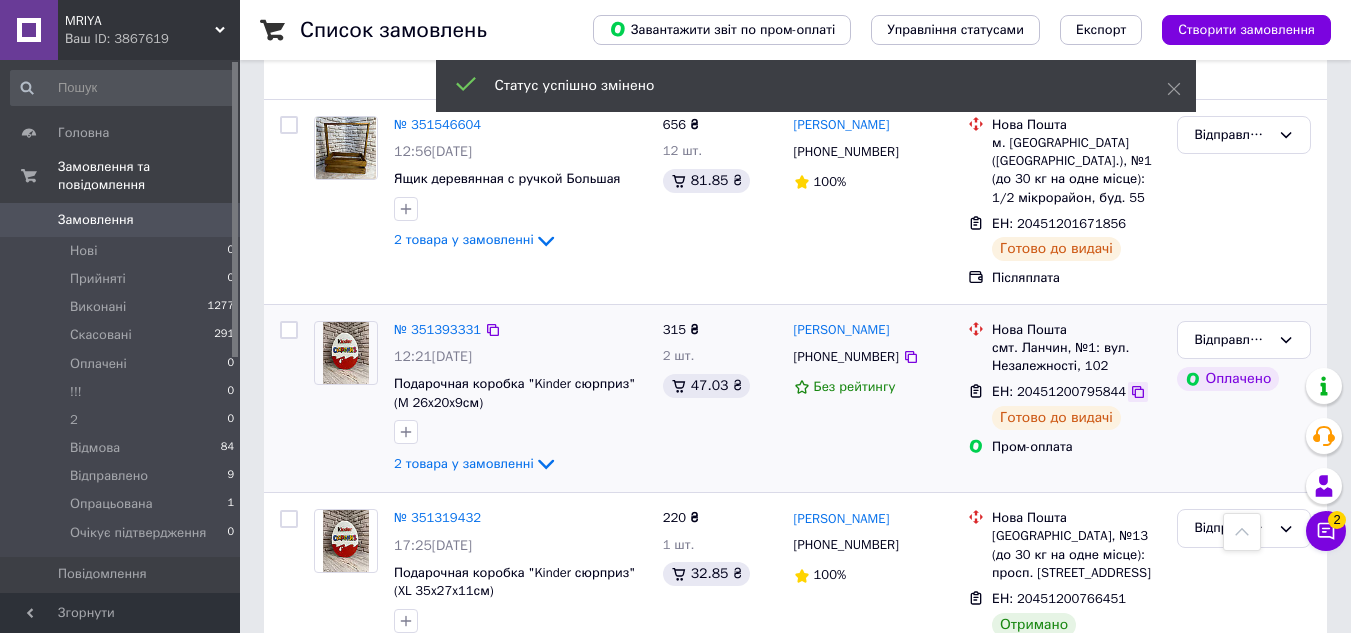 click 